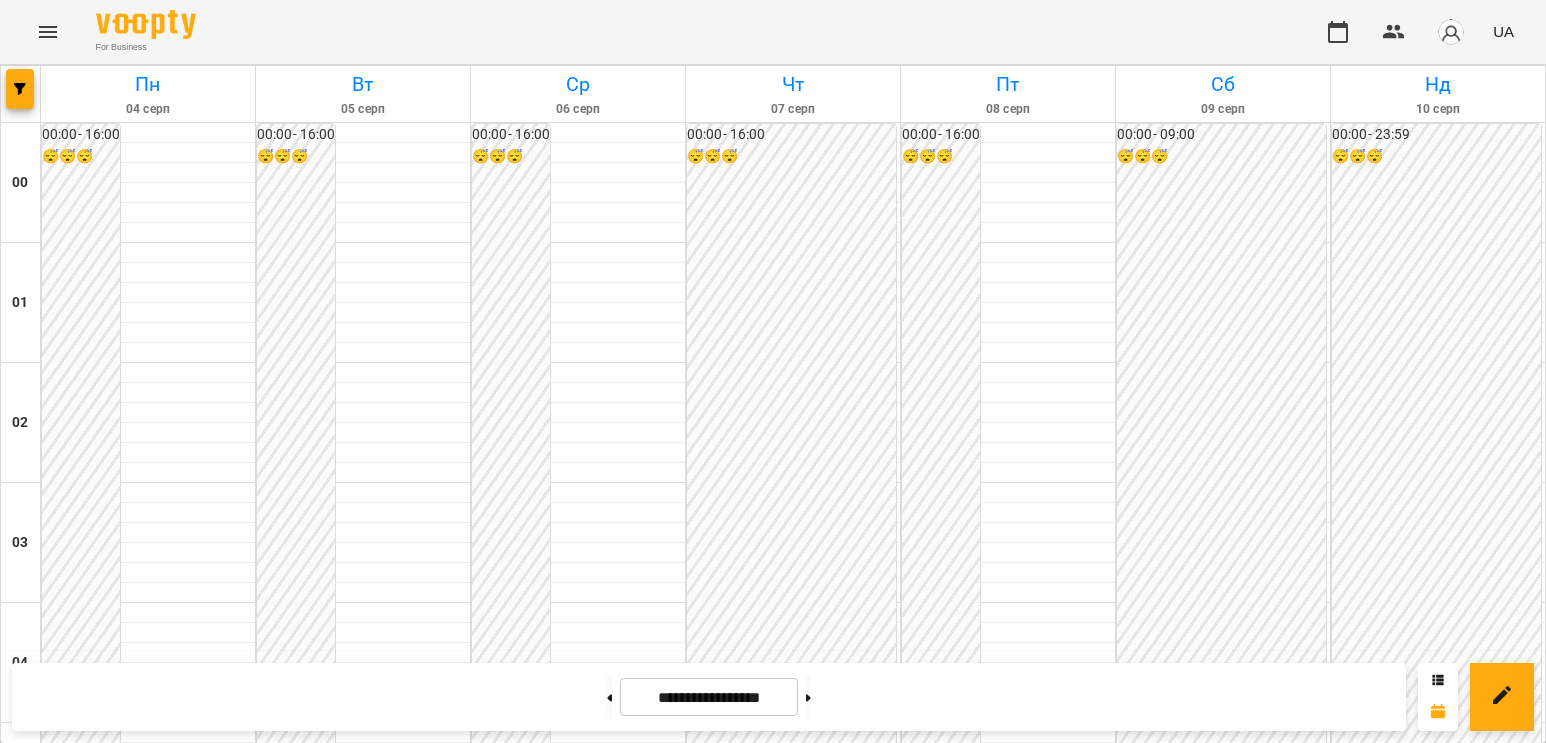scroll, scrollTop: 0, scrollLeft: 0, axis: both 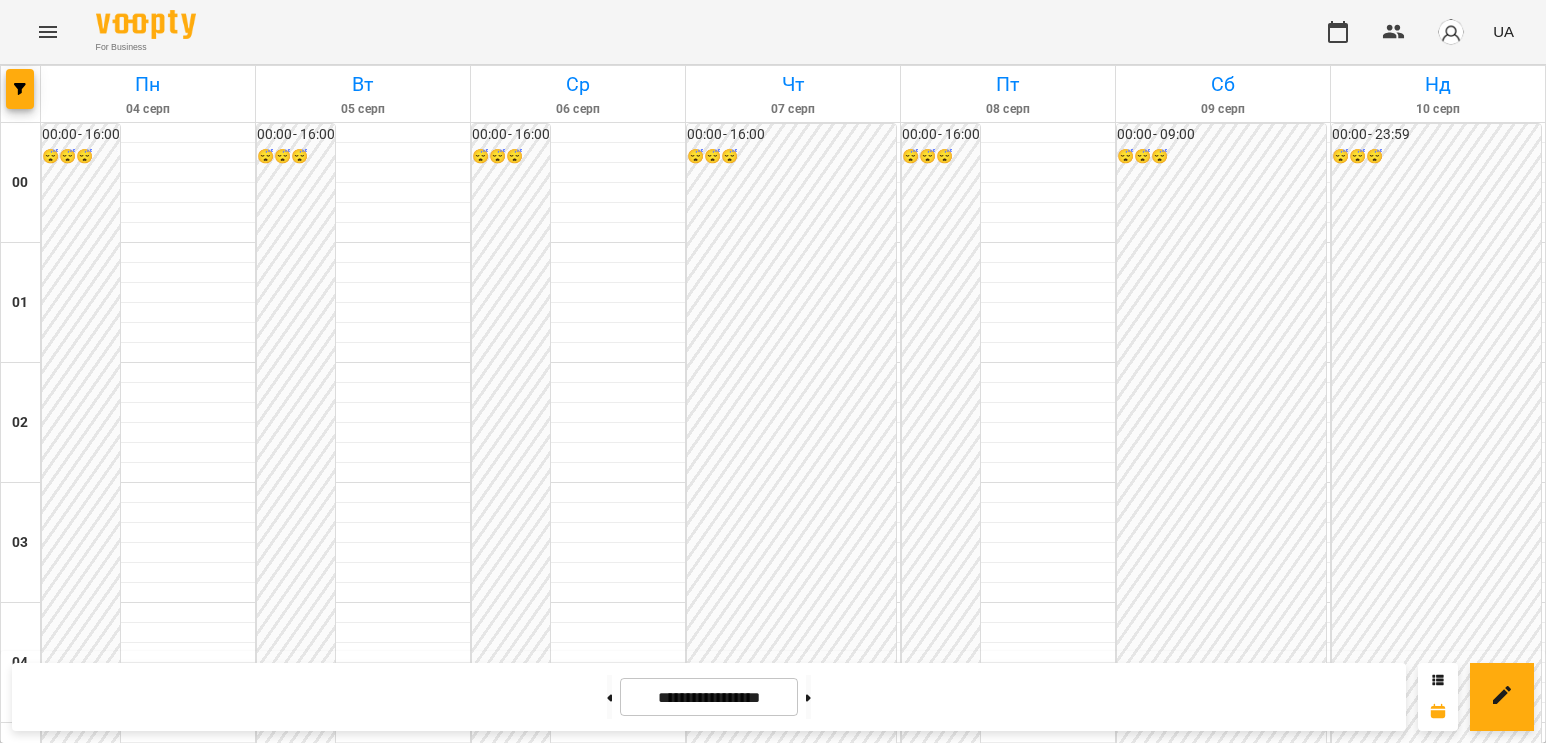 click on "17:00 Іванова Катерина" at bounding box center [793, 2191] 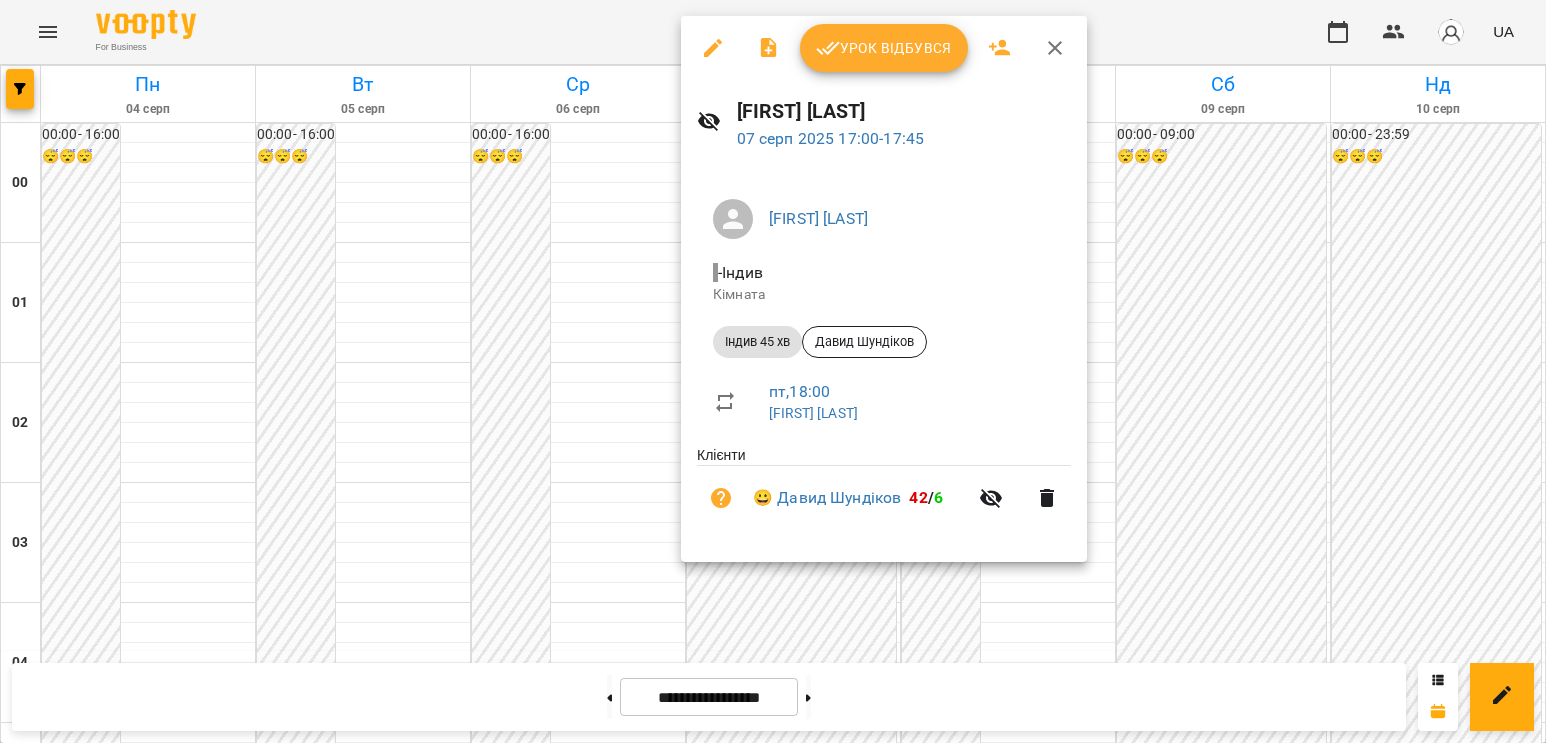 click at bounding box center (773, 371) 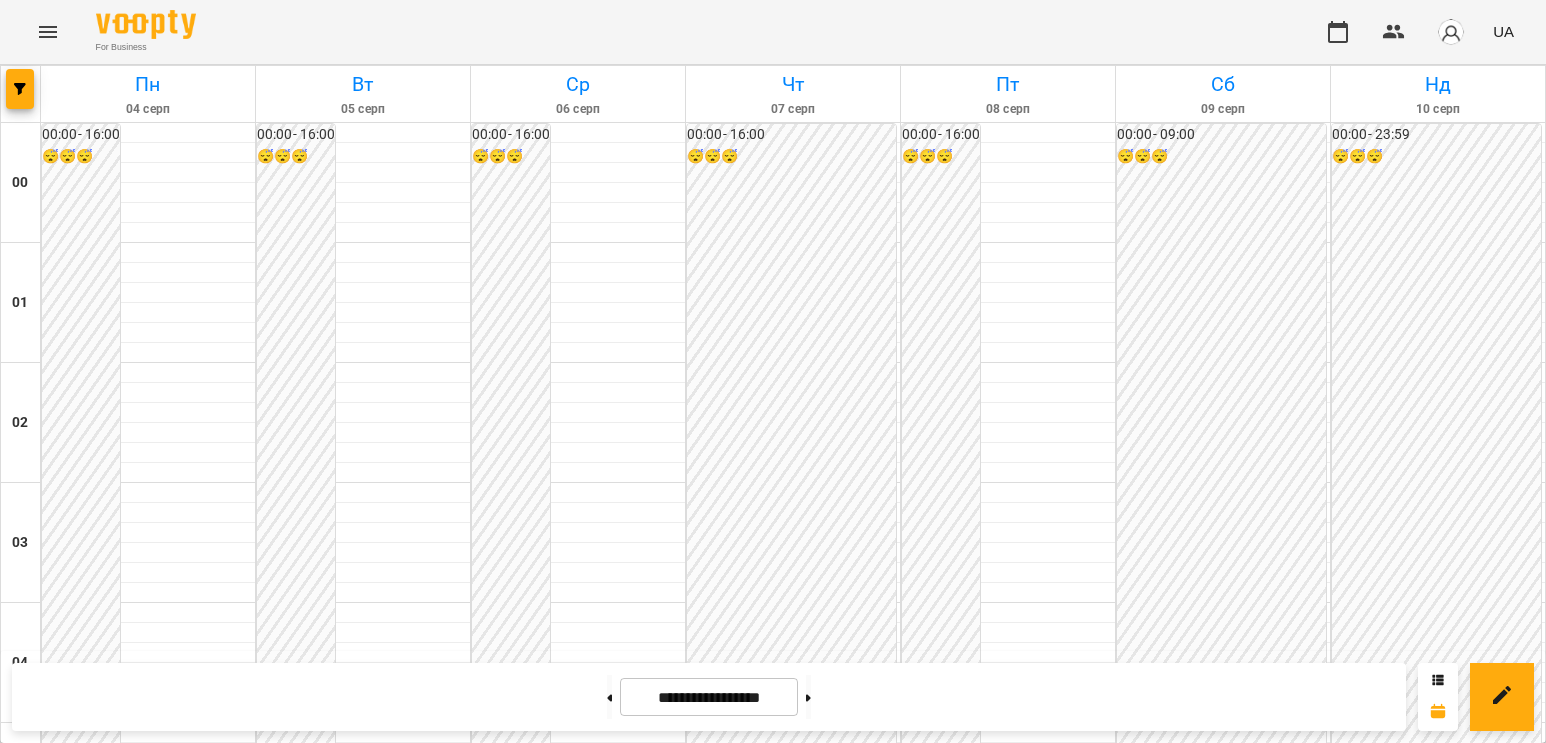 click on "18:00 Іванова Катерина" at bounding box center [793, 2311] 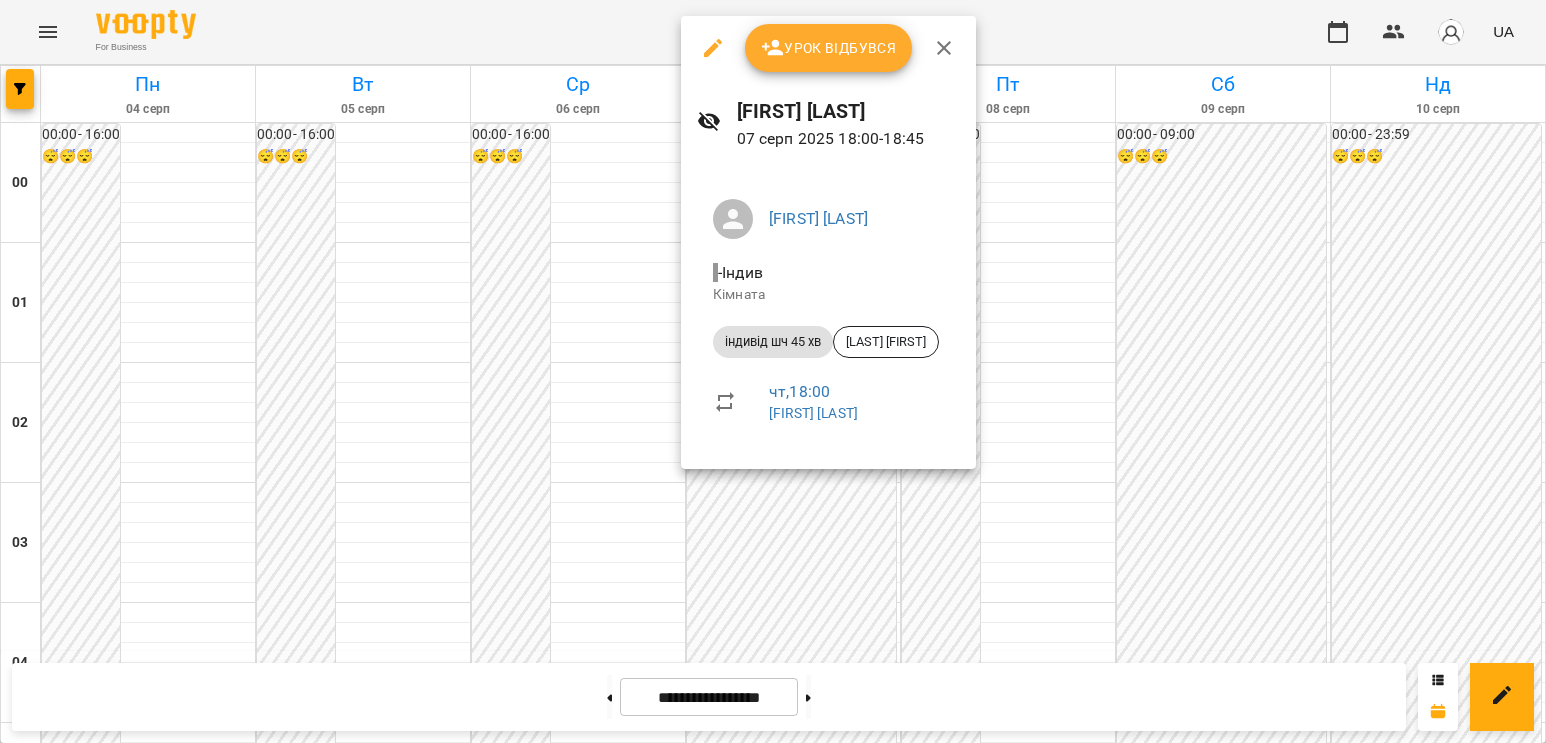 click at bounding box center (773, 371) 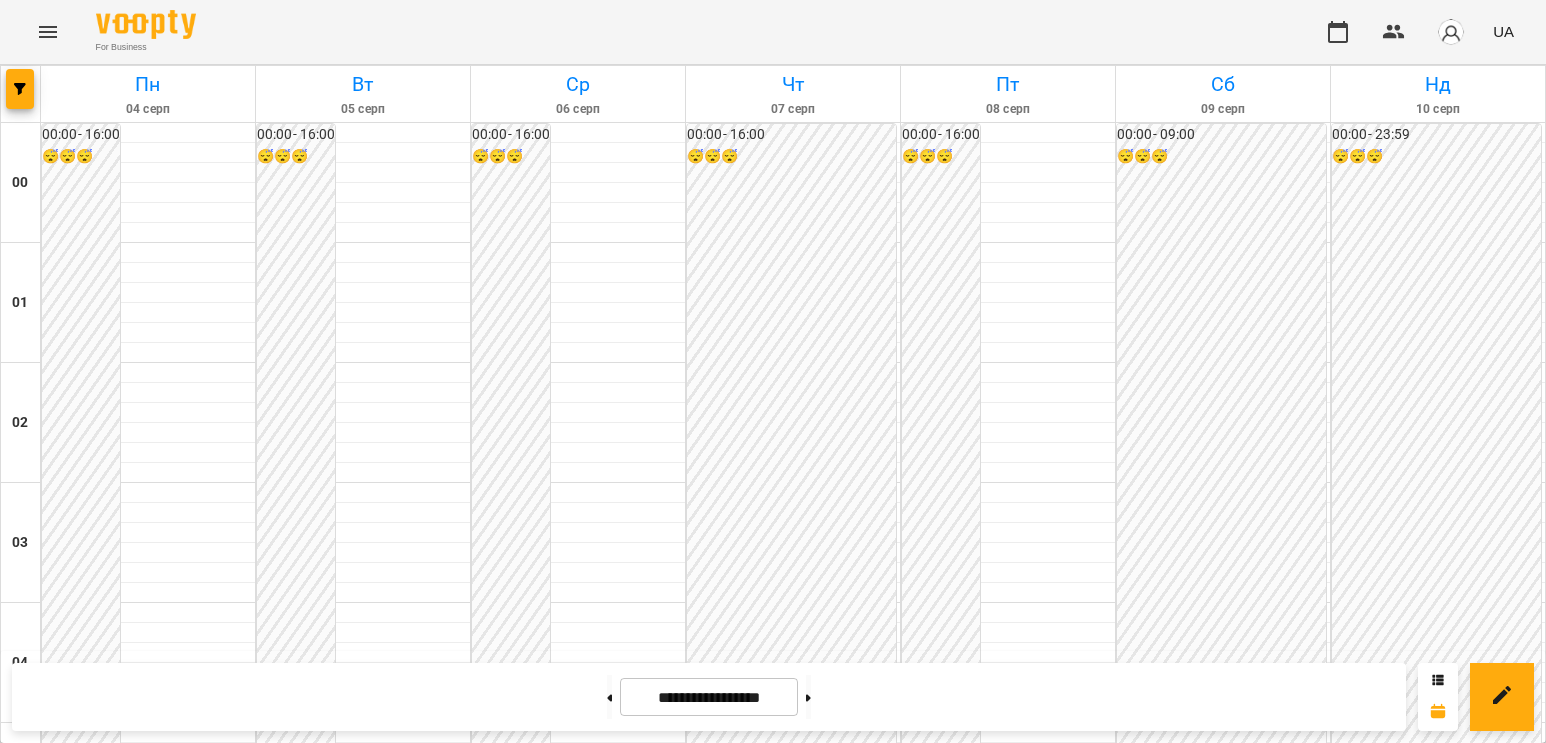 click on "19:00 Іванова Катерина" at bounding box center (793, 2431) 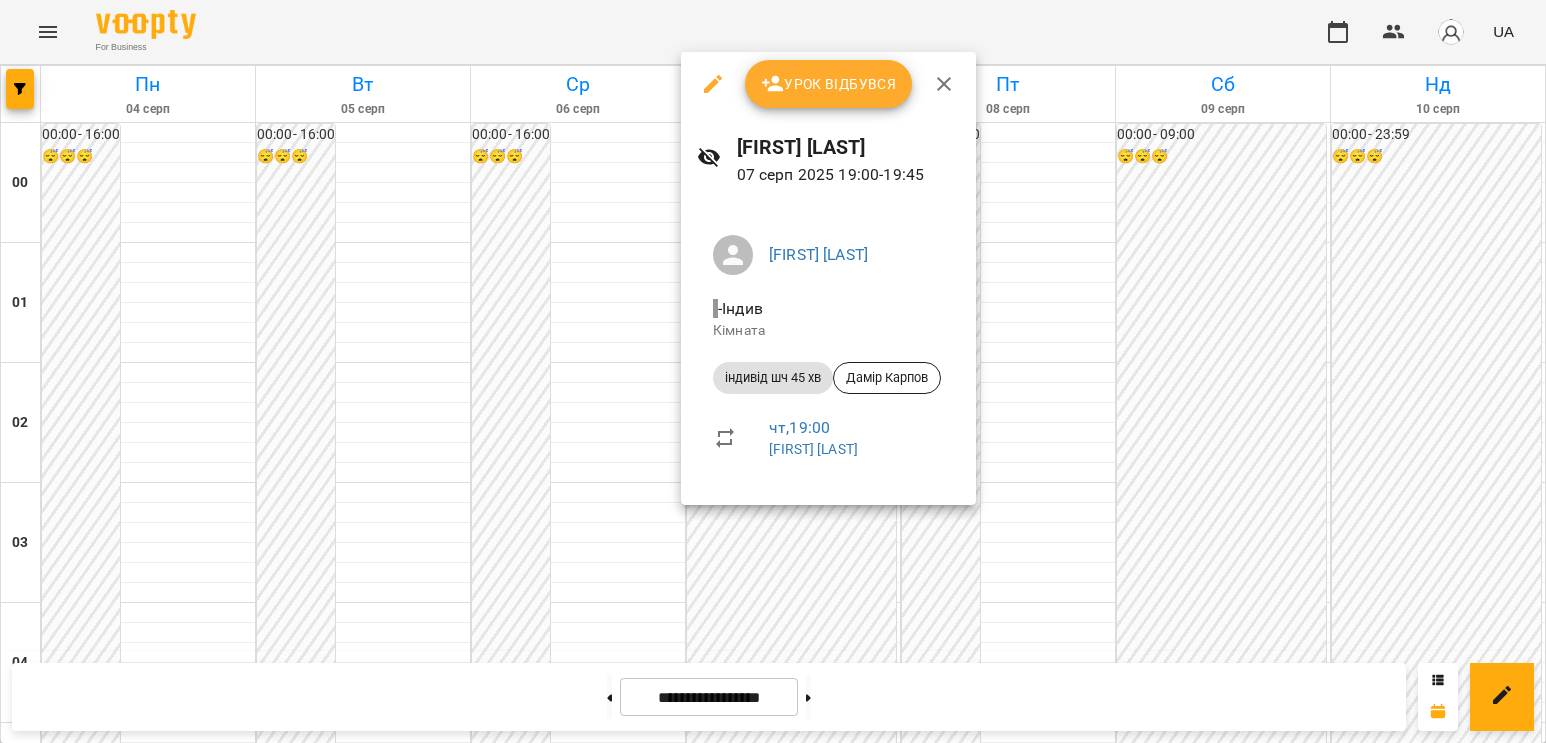 click at bounding box center (773, 371) 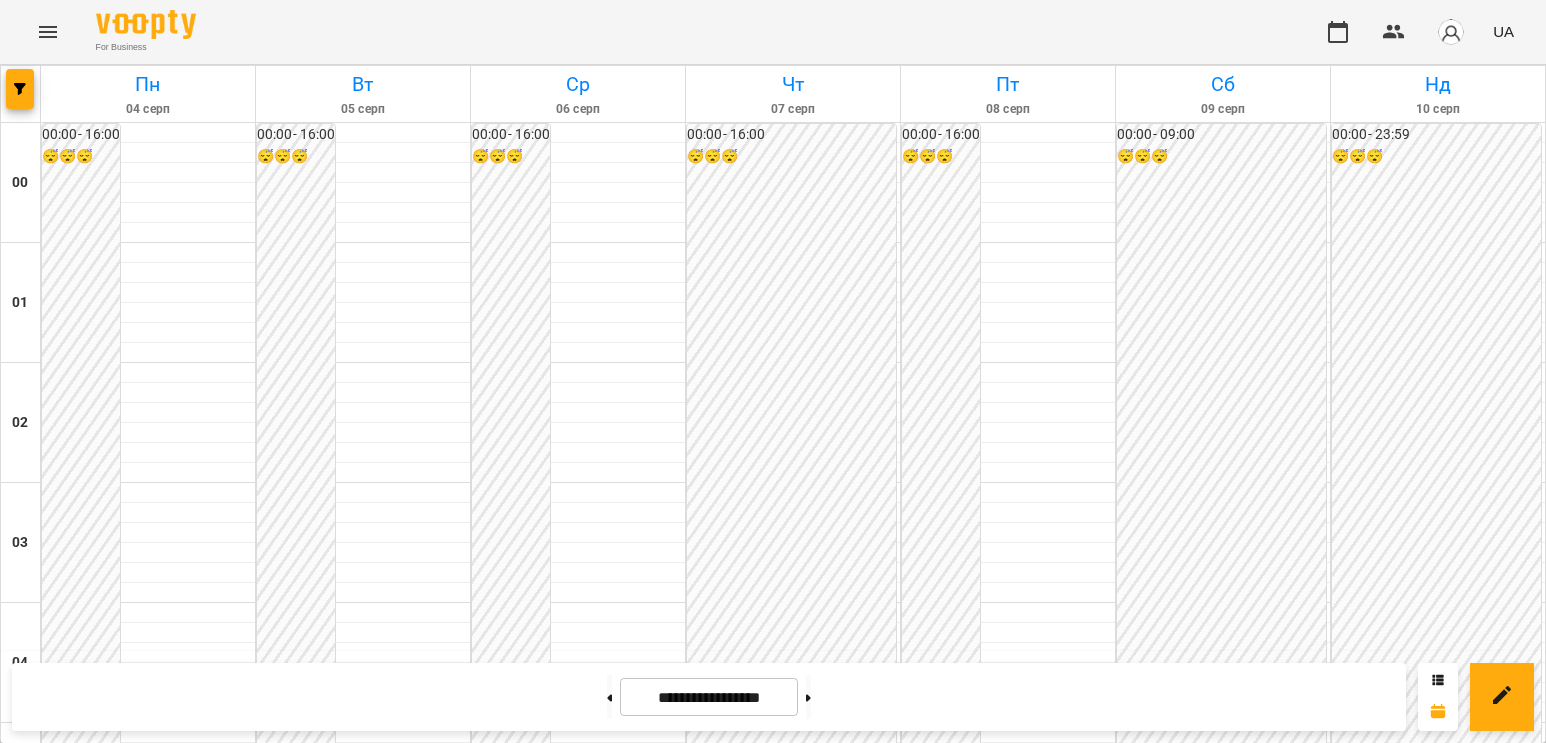 scroll, scrollTop: 2050, scrollLeft: 0, axis: vertical 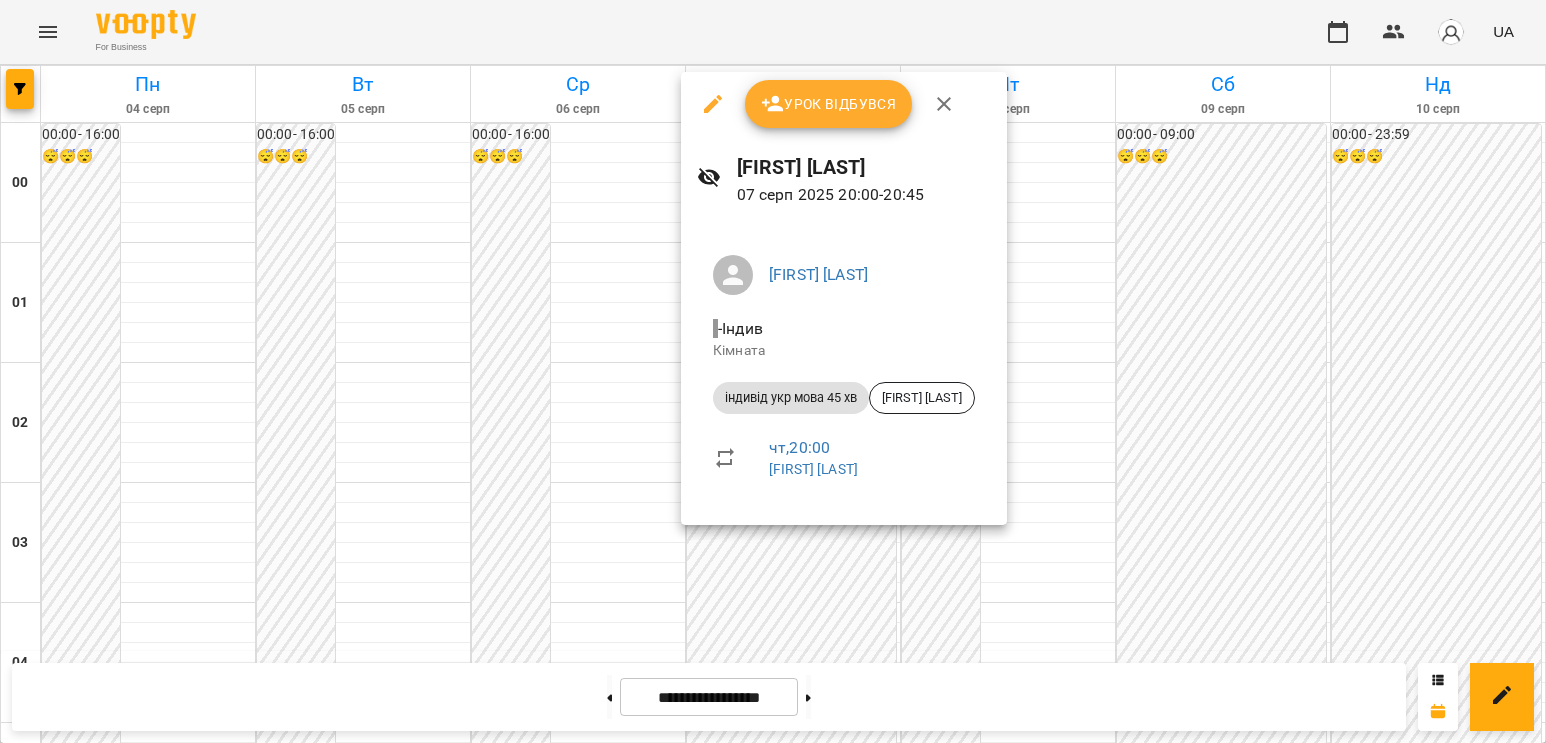 click at bounding box center (773, 371) 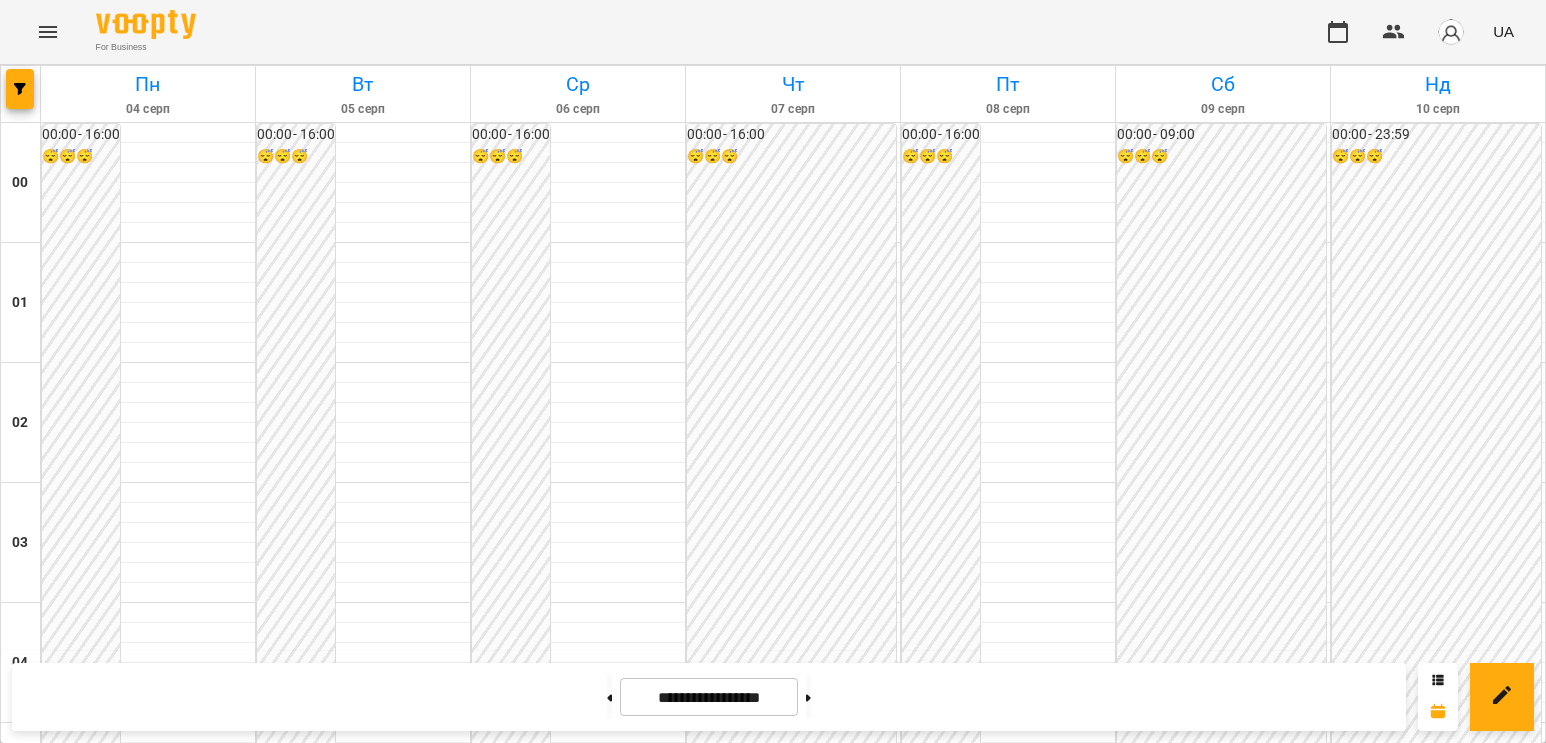 scroll, scrollTop: 2150, scrollLeft: 0, axis: vertical 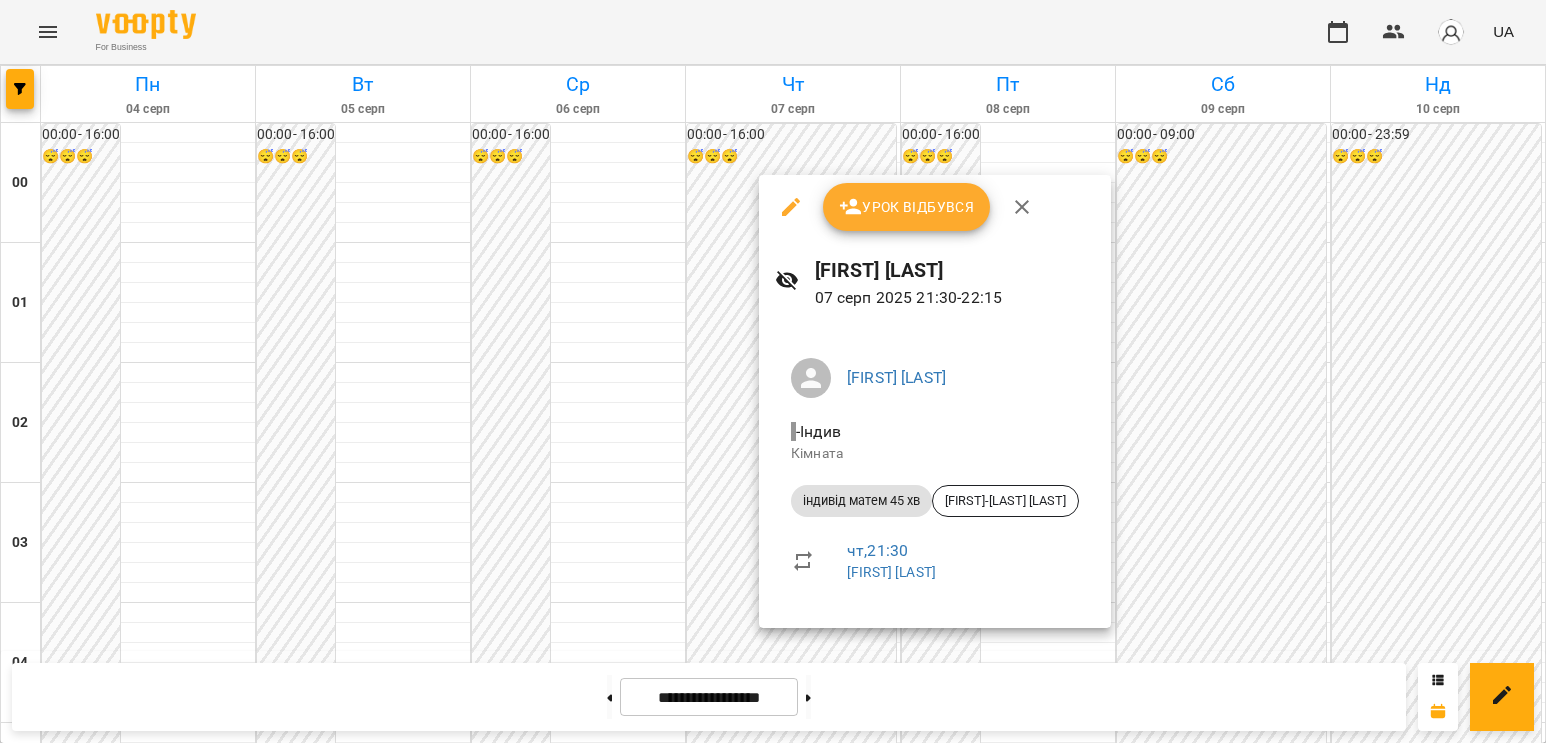 click at bounding box center [773, 371] 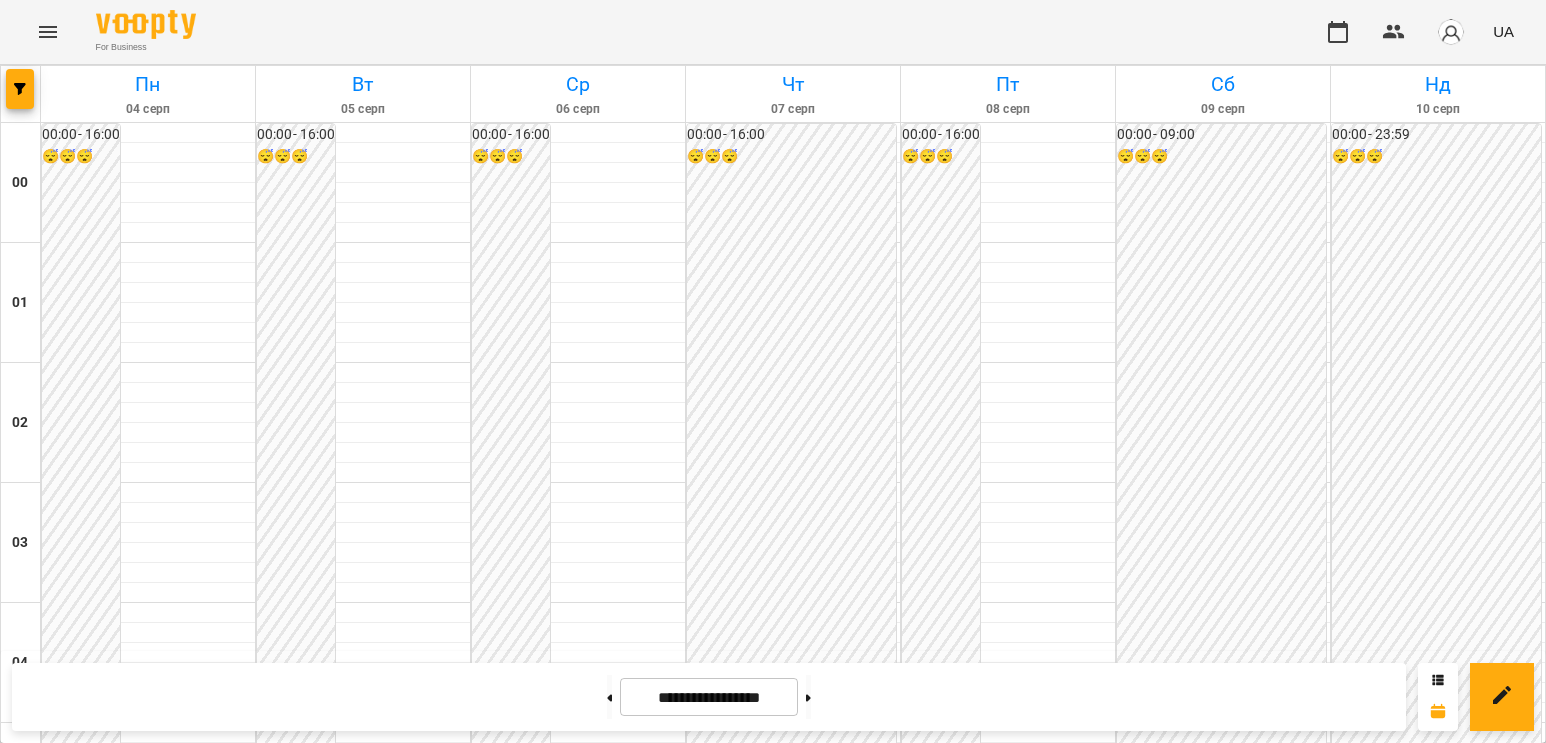 click on "Ліза-Вікторія Константінова" at bounding box center [339, 2465] 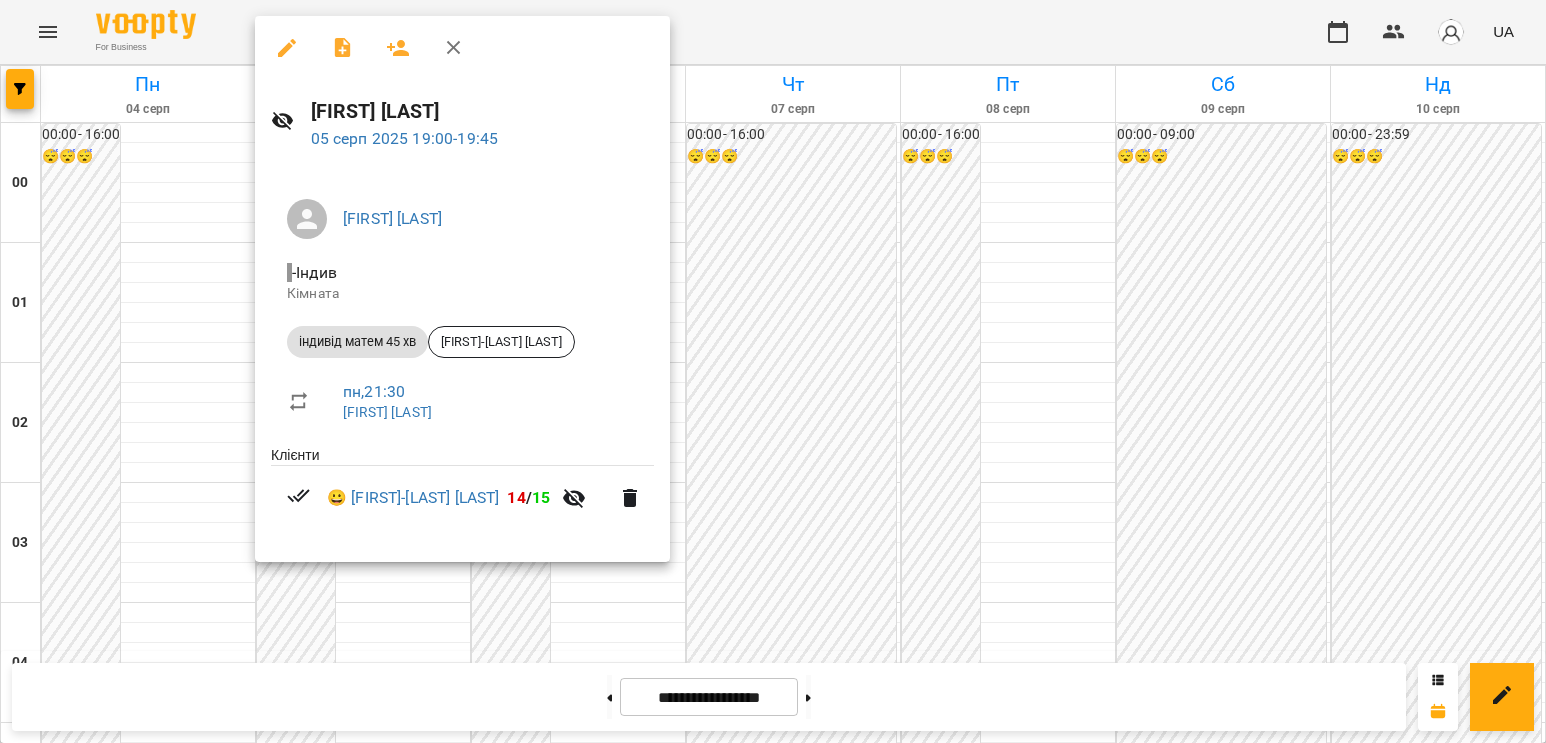 click at bounding box center (773, 371) 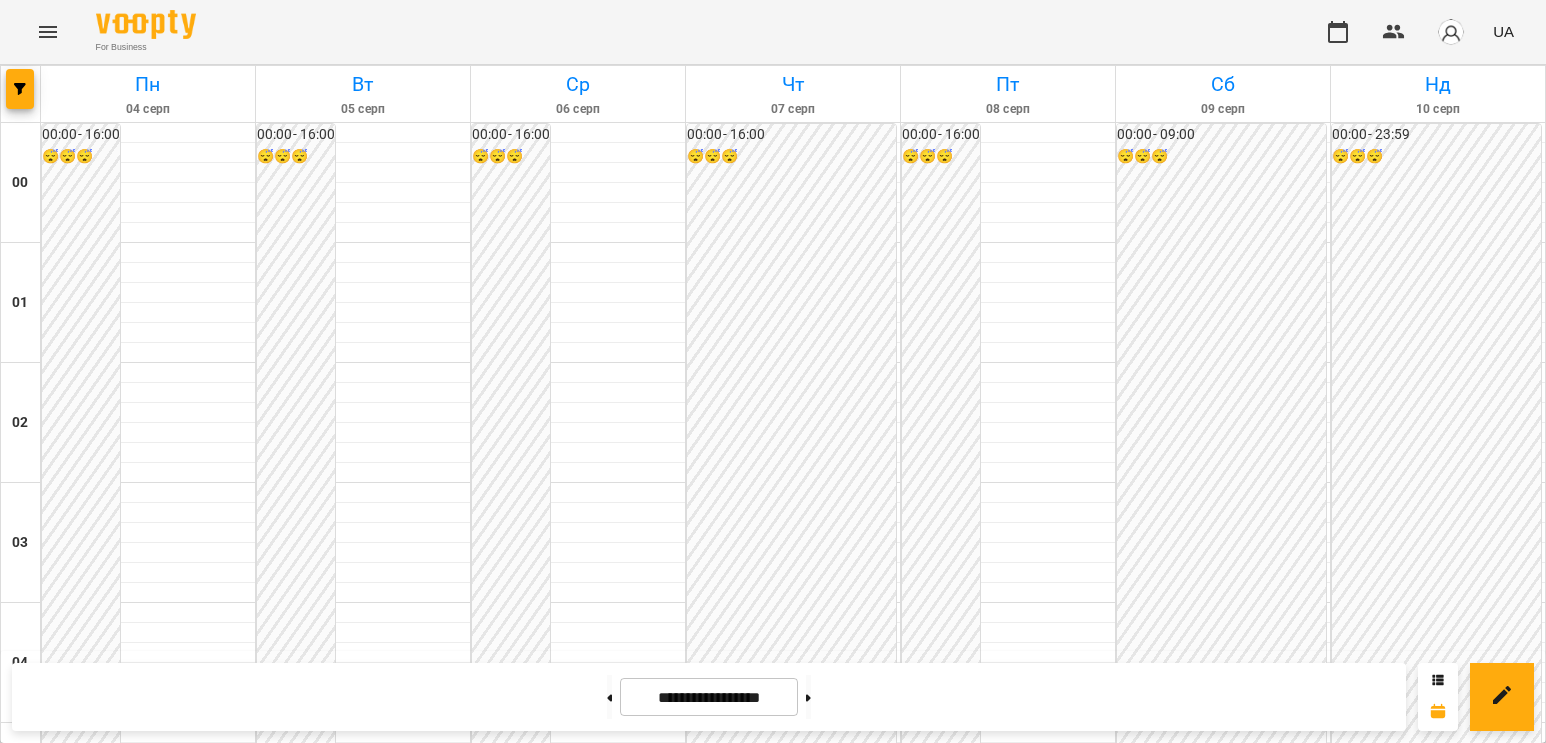 click on "20:00 Іванова Катерина" at bounding box center [793, 2551] 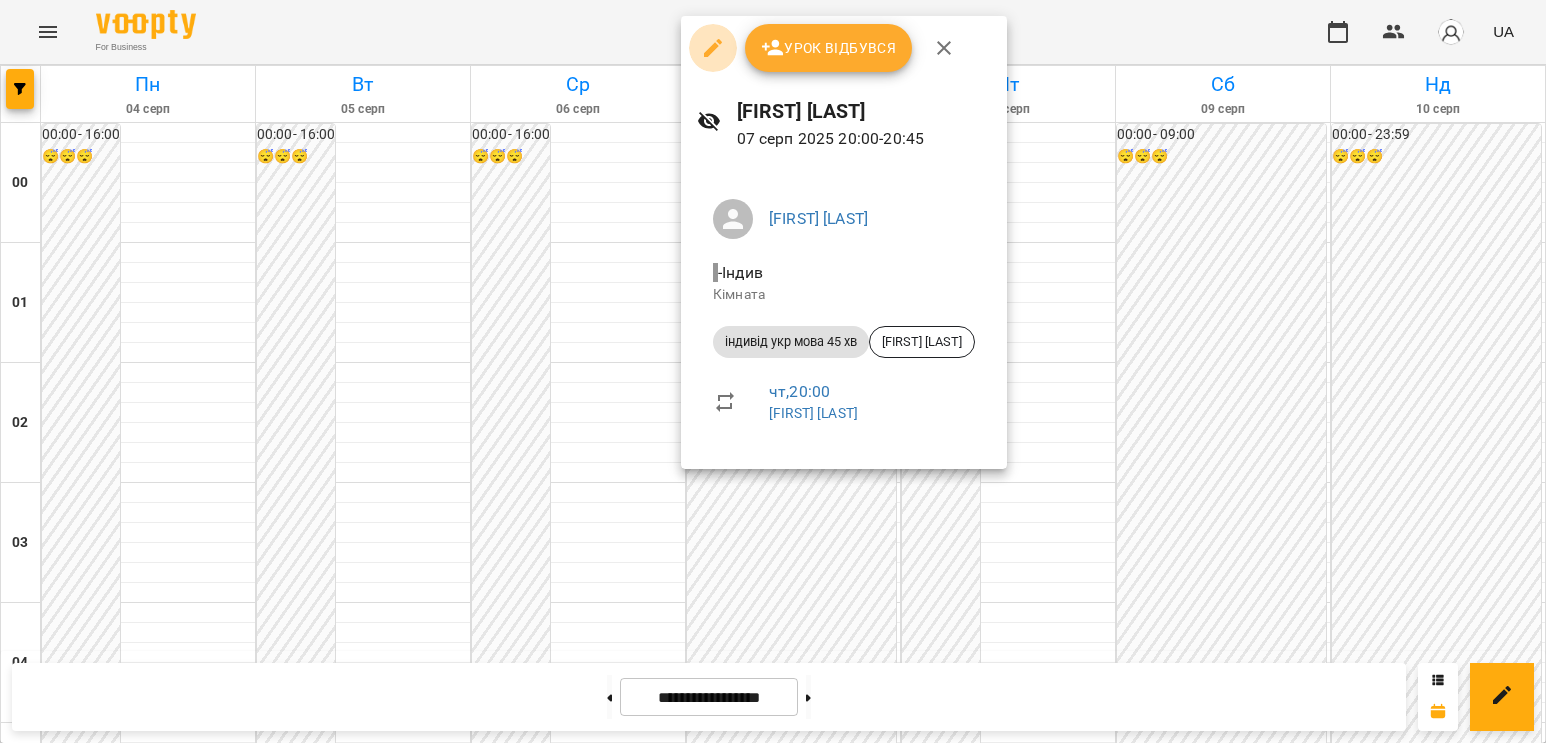 click at bounding box center [713, 48] 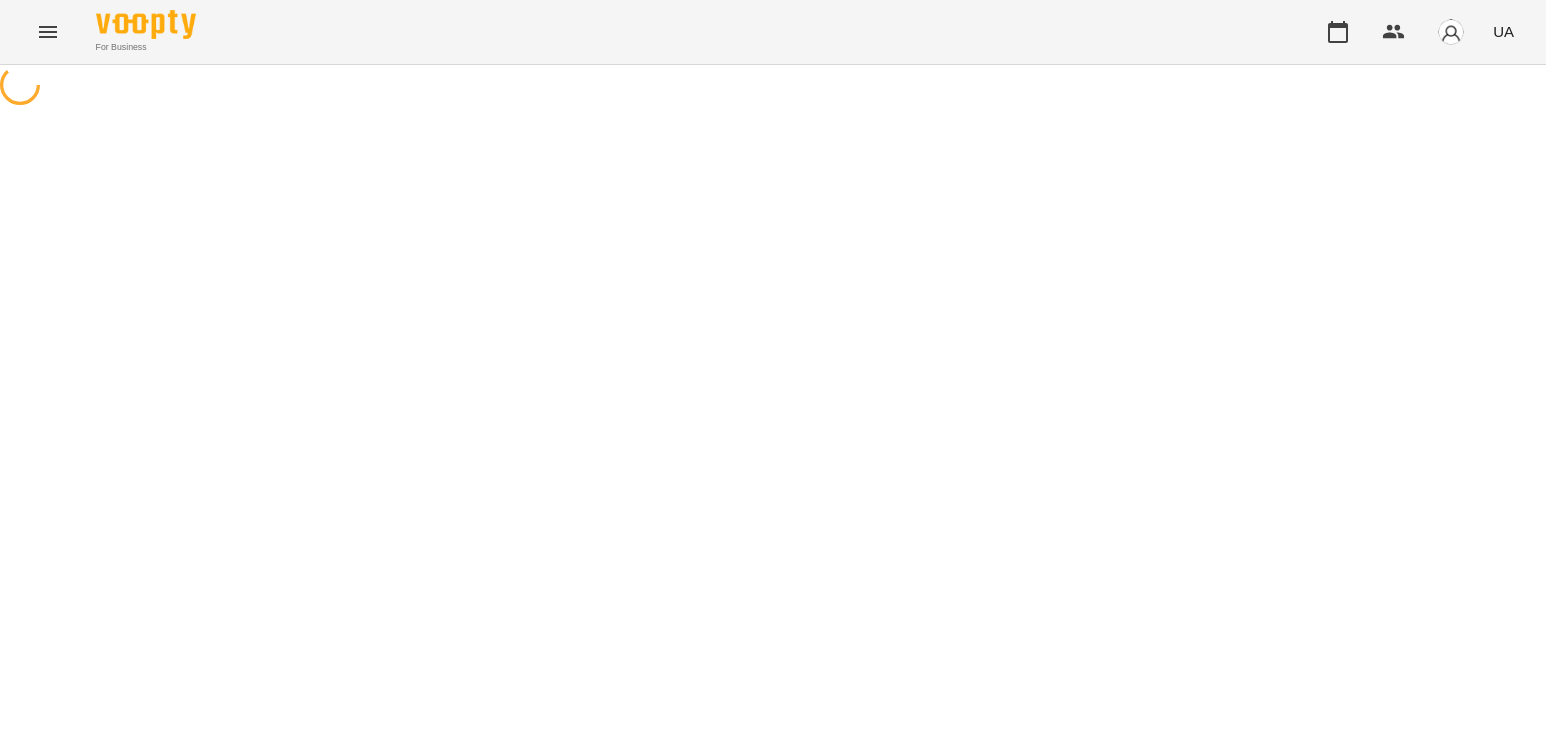 select on "**********" 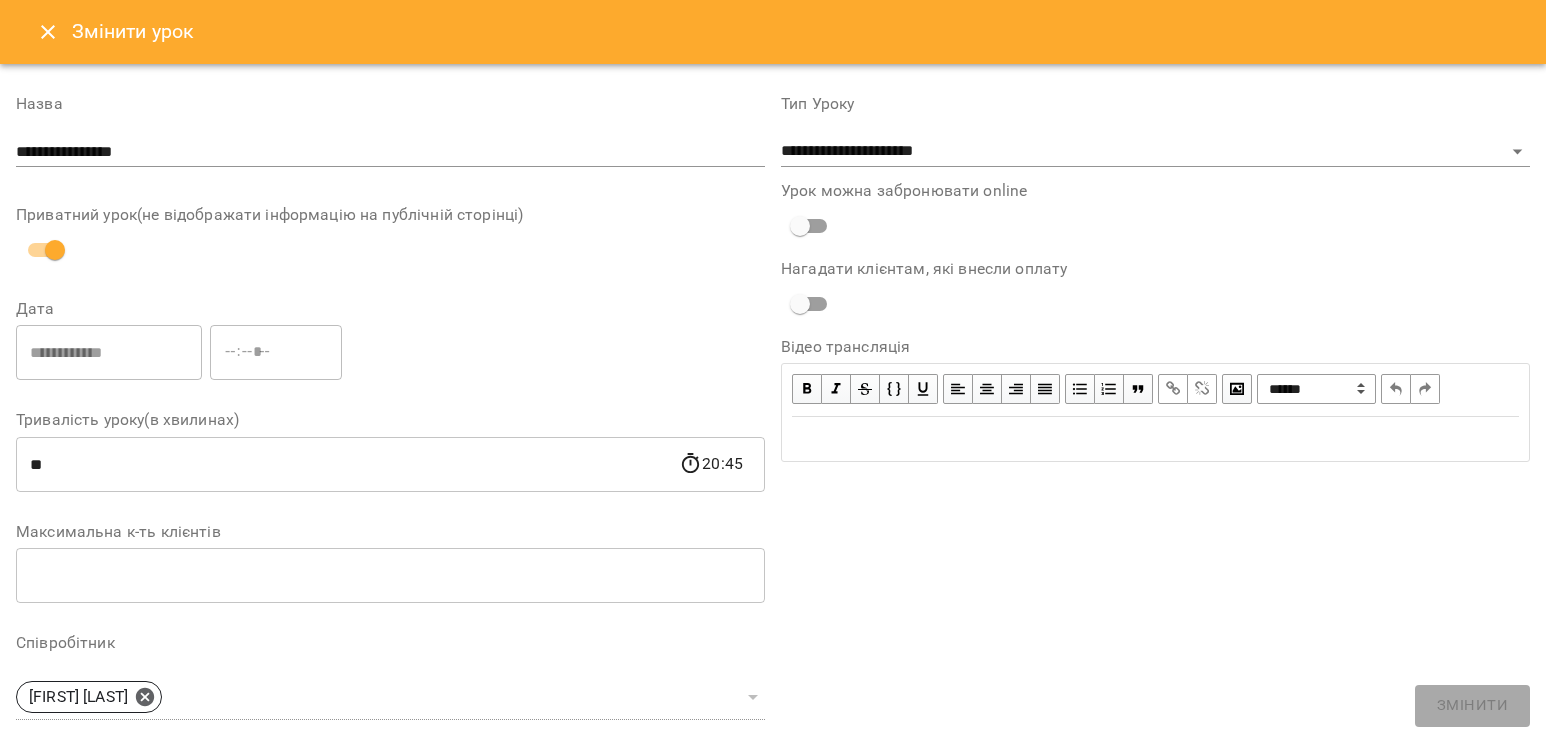 click 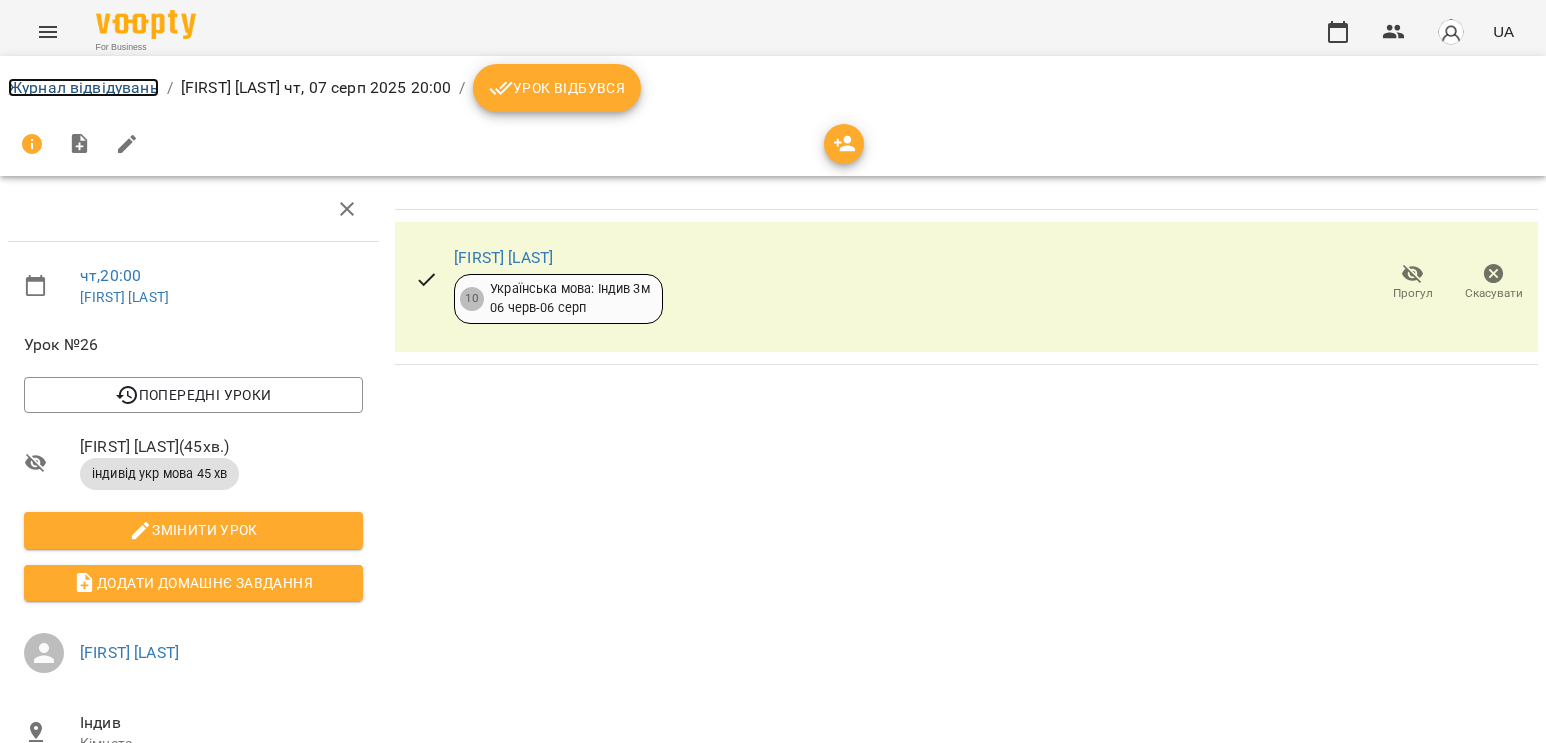 click on "Журнал відвідувань" at bounding box center (83, 87) 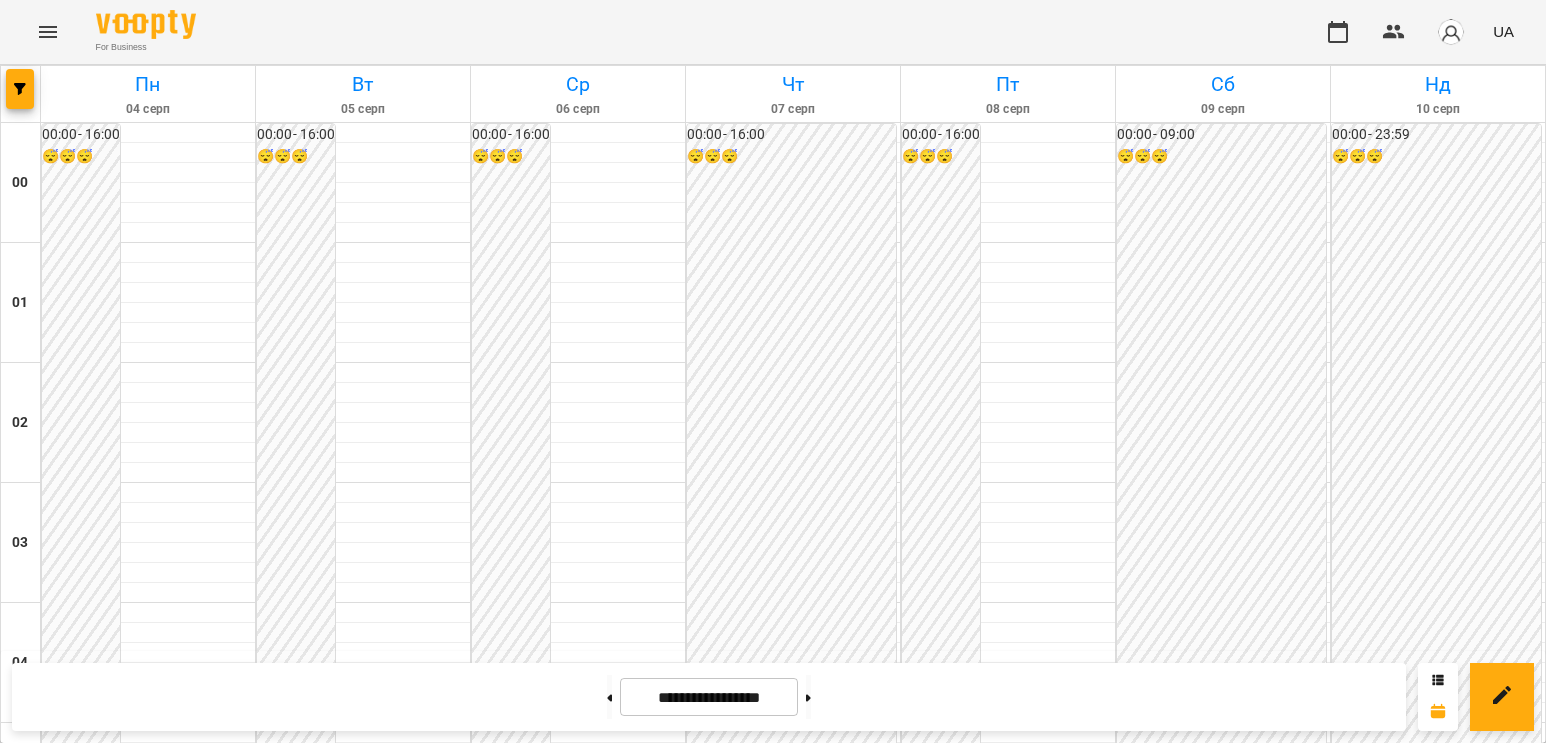 scroll, scrollTop: 2100, scrollLeft: 0, axis: vertical 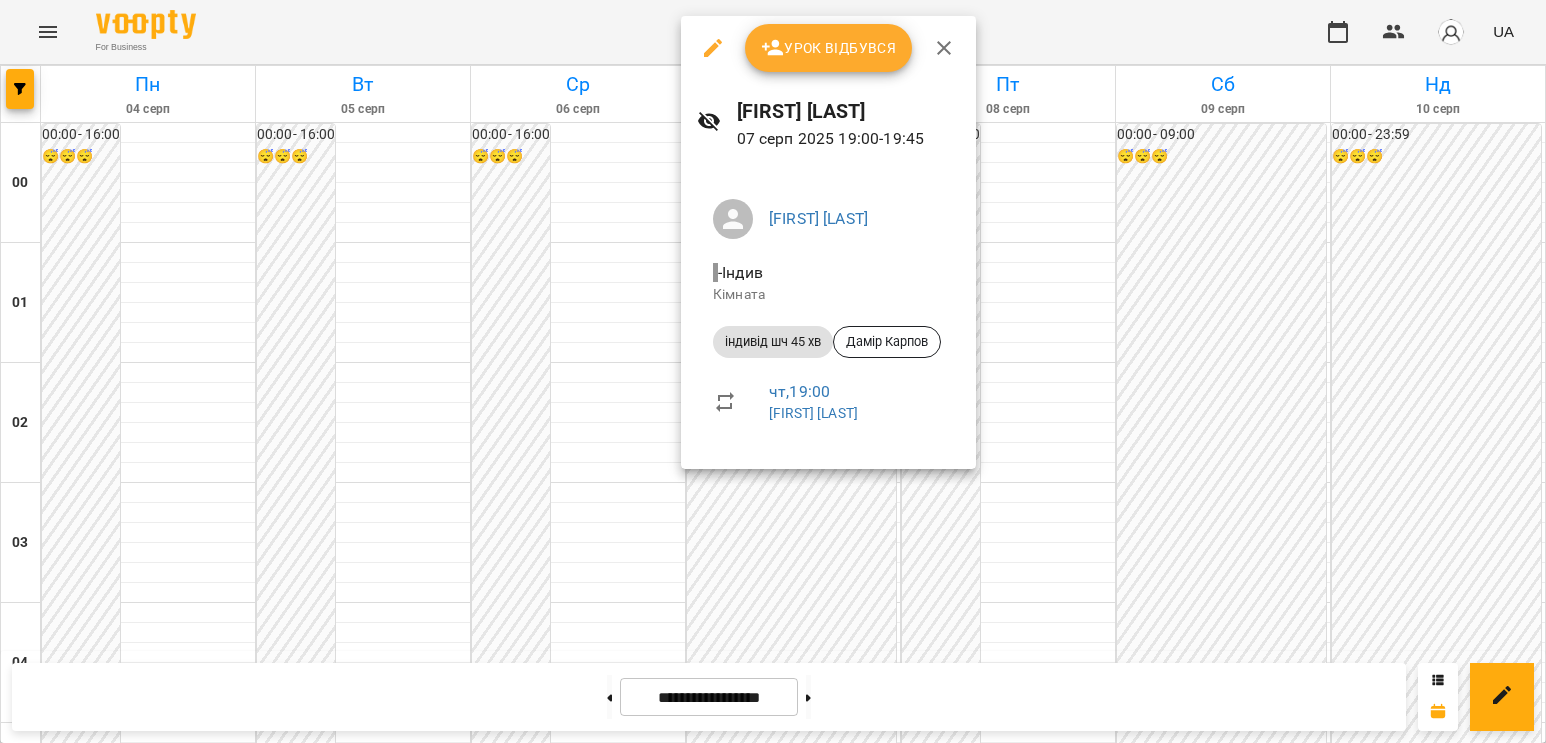 click at bounding box center [773, 371] 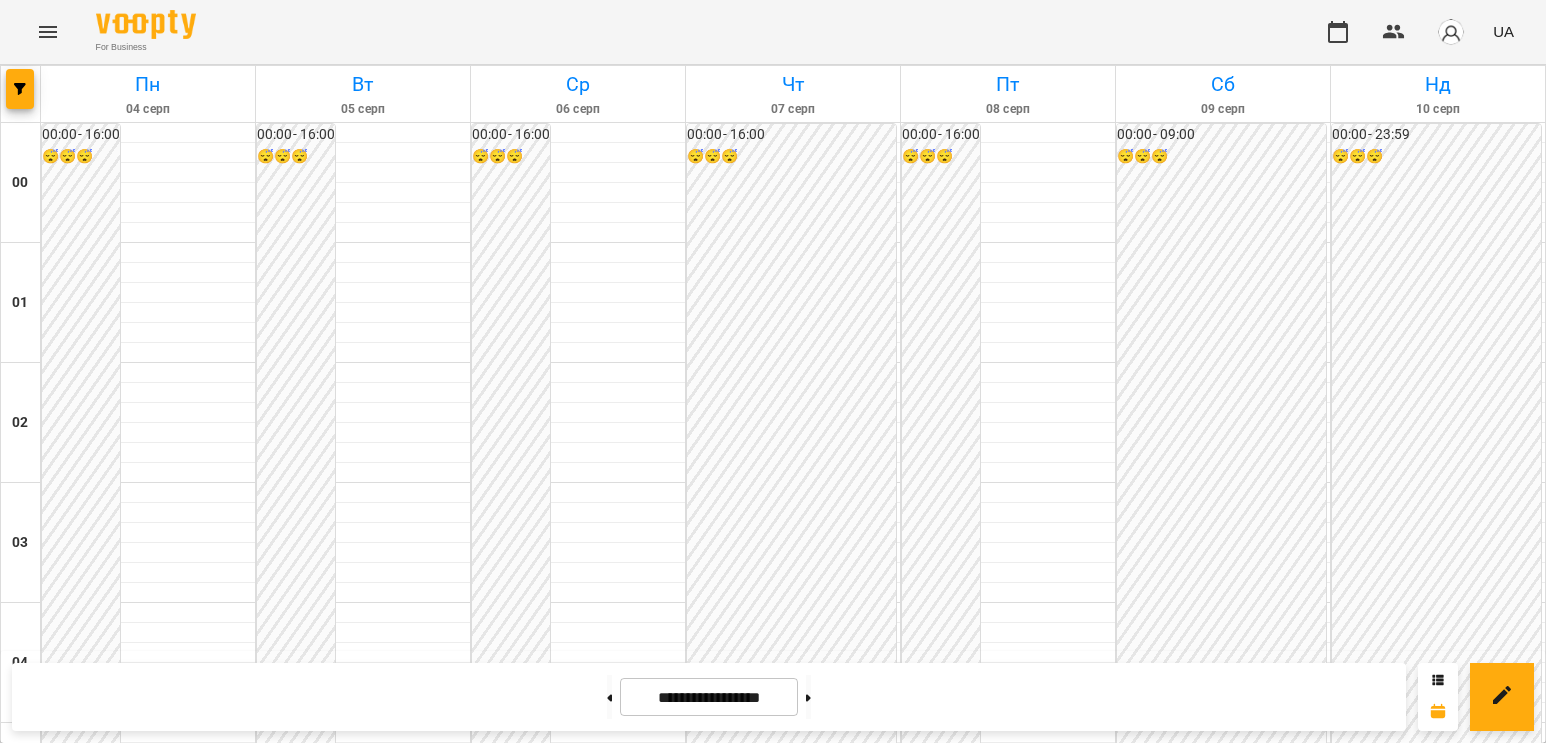 click on "19:00 Іванова Катерина" at bounding box center (793, 2431) 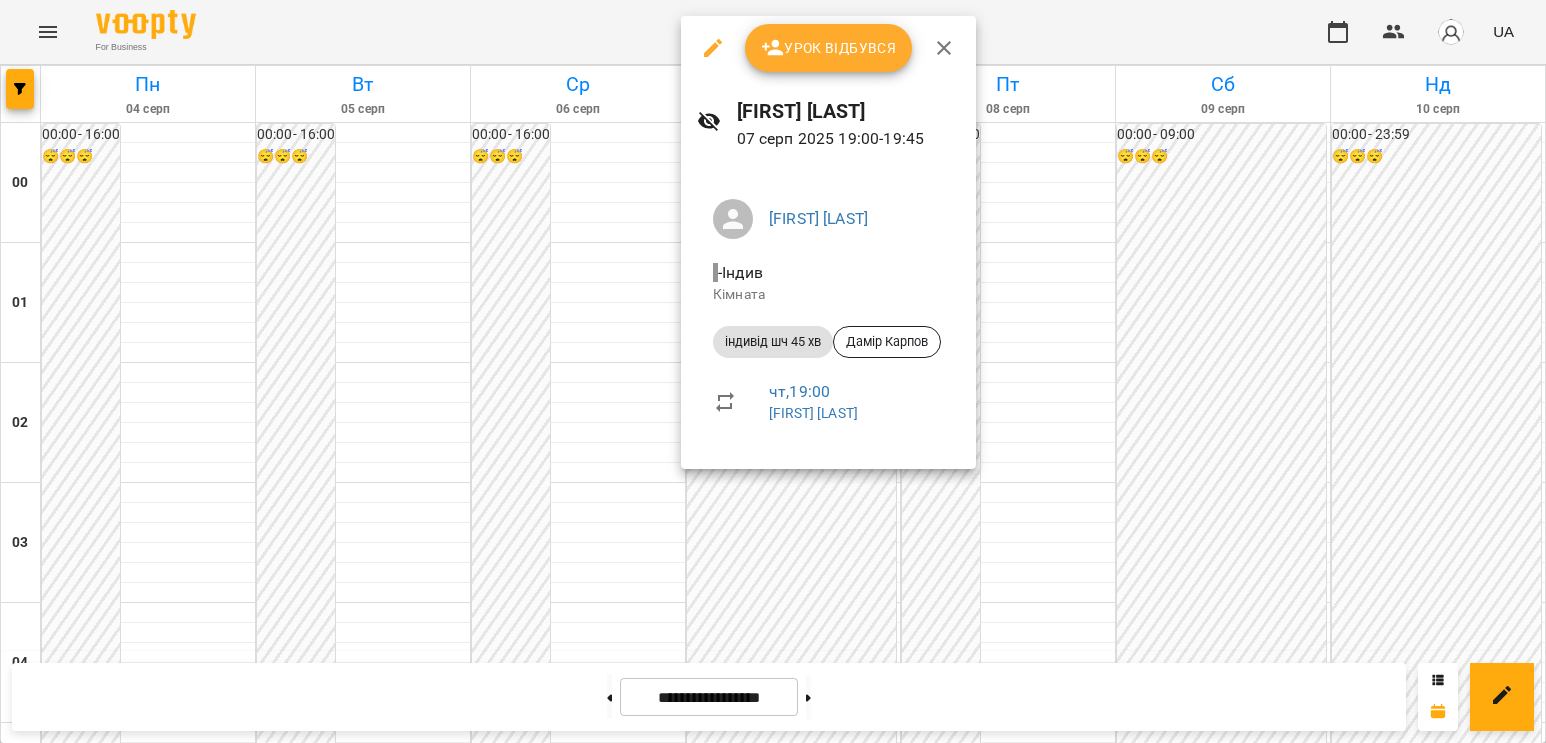 click 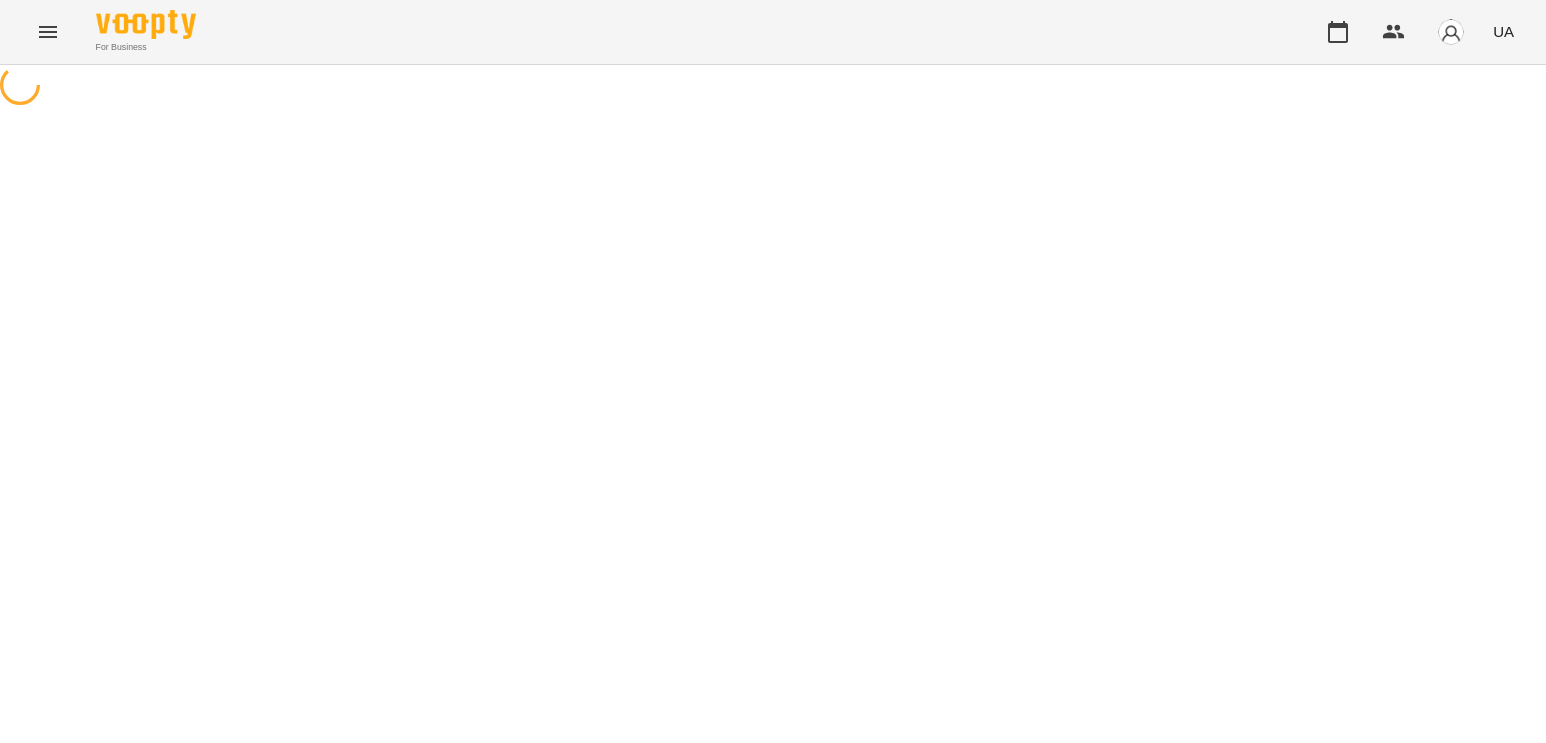 select on "**********" 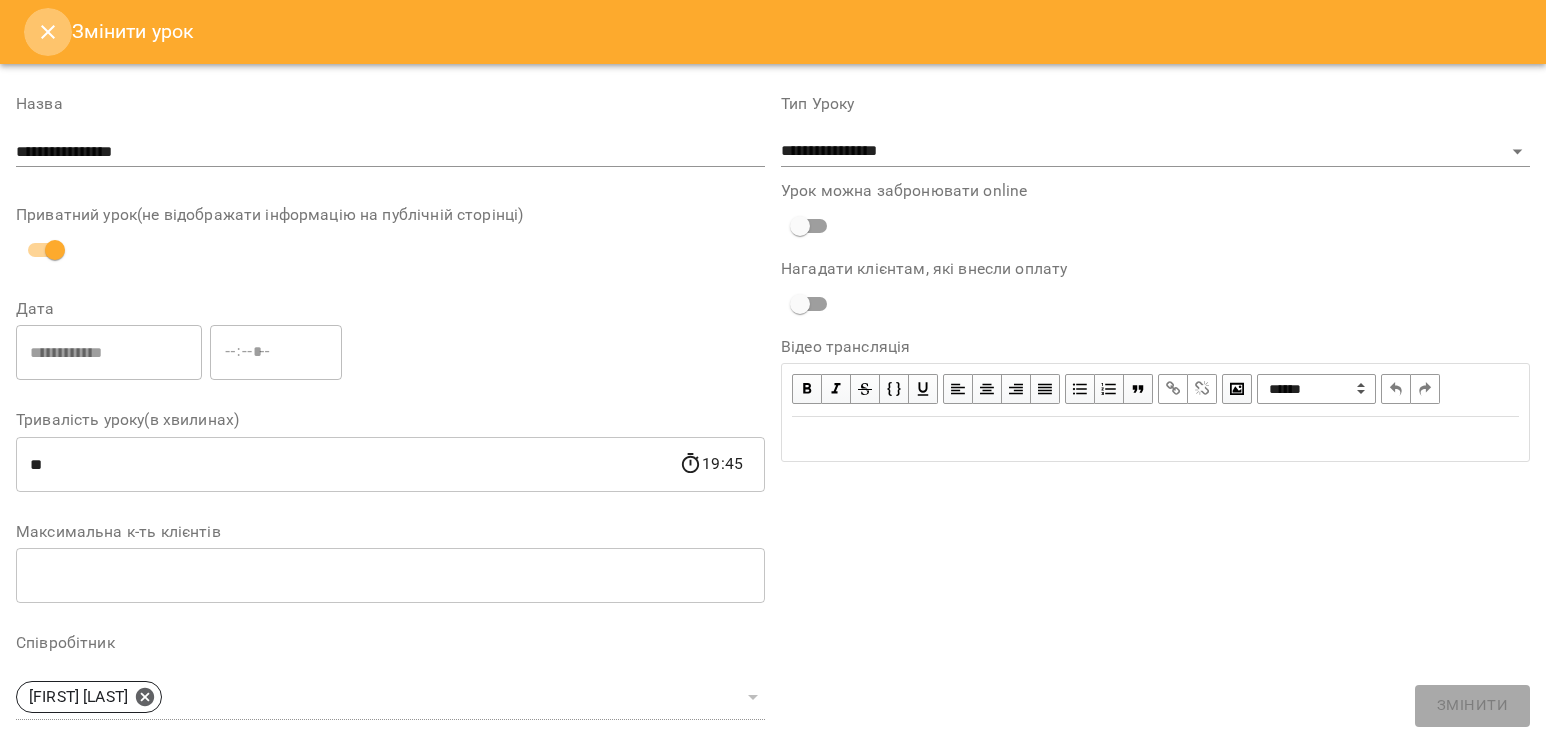 click 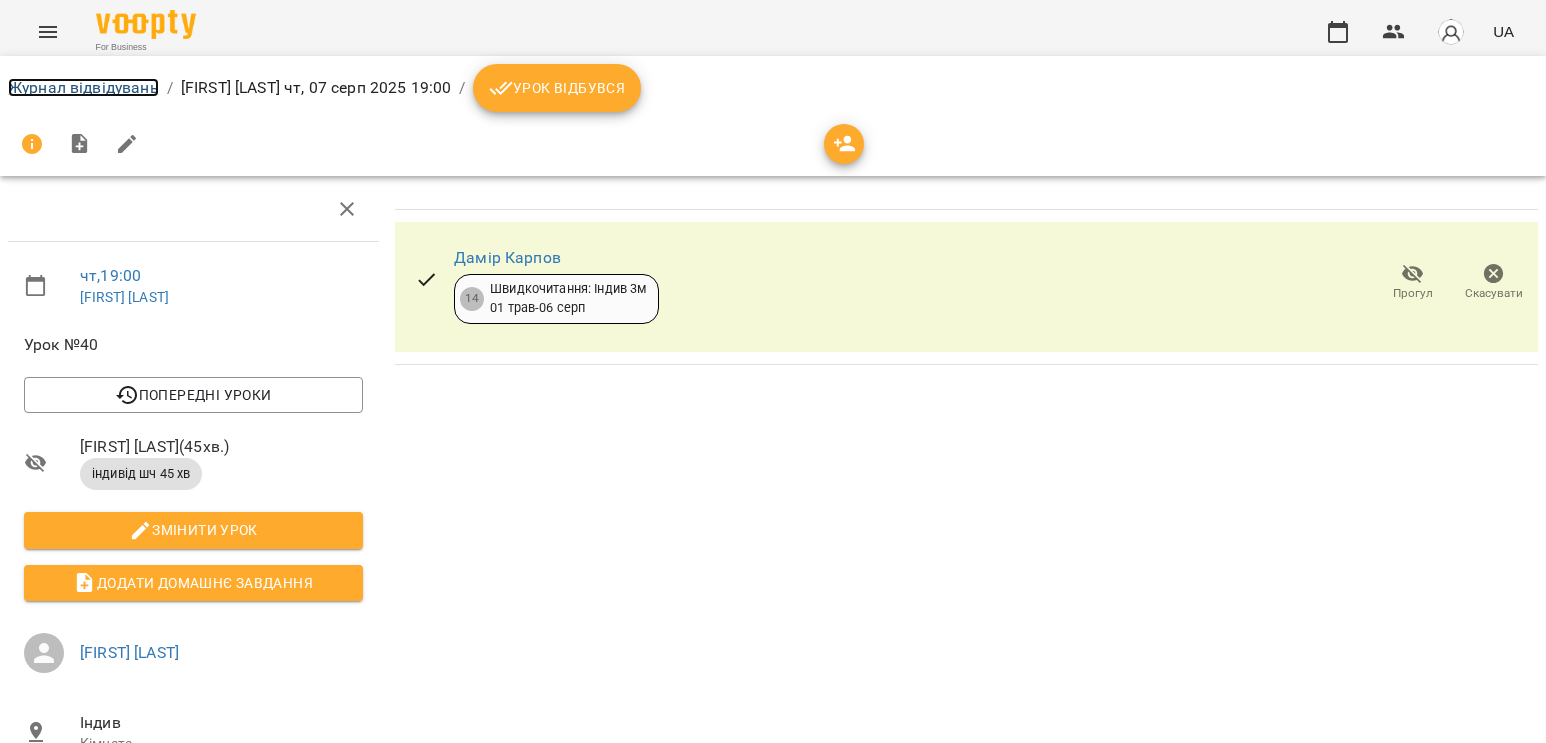 click on "Журнал відвідувань" at bounding box center (83, 87) 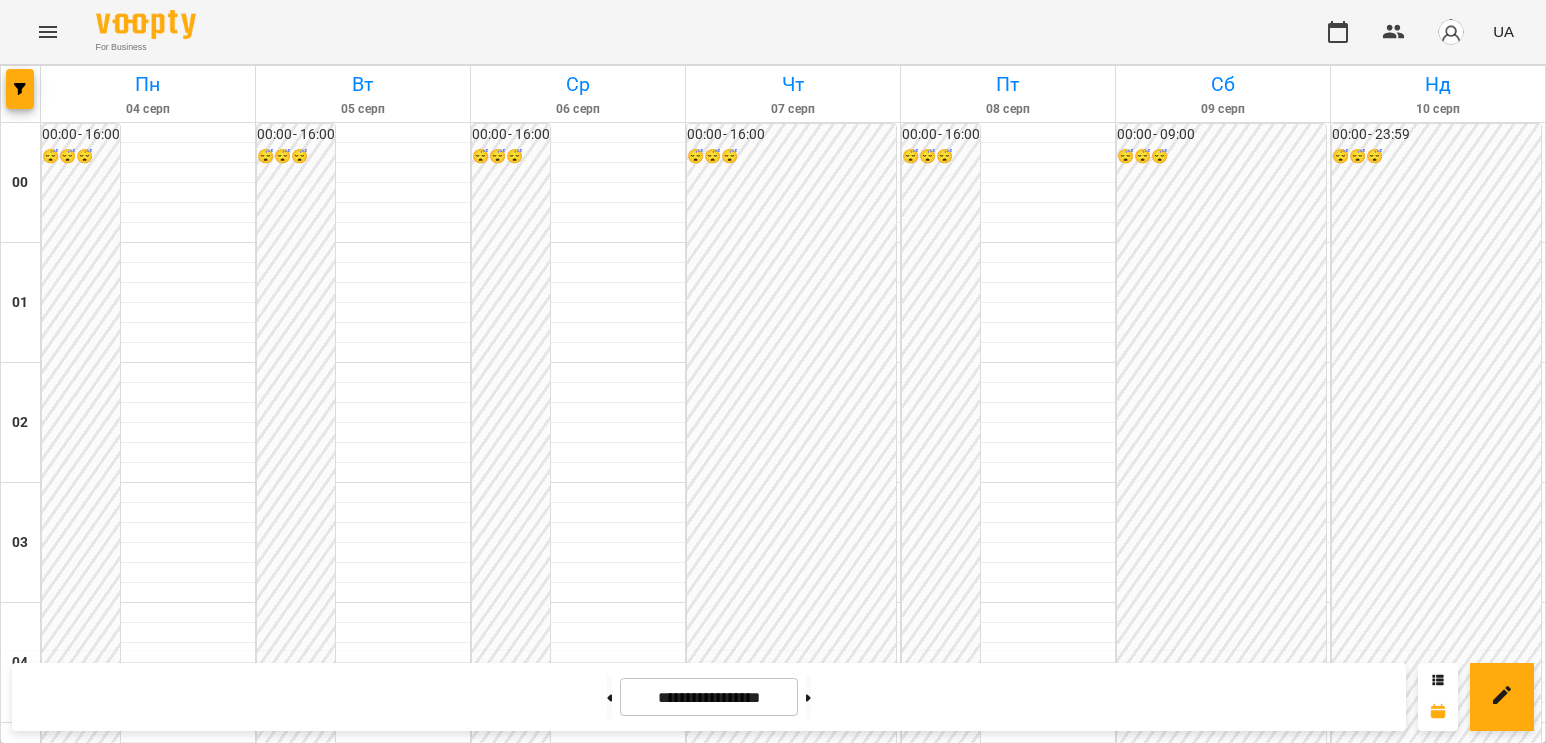 scroll, scrollTop: 1600, scrollLeft: 0, axis: vertical 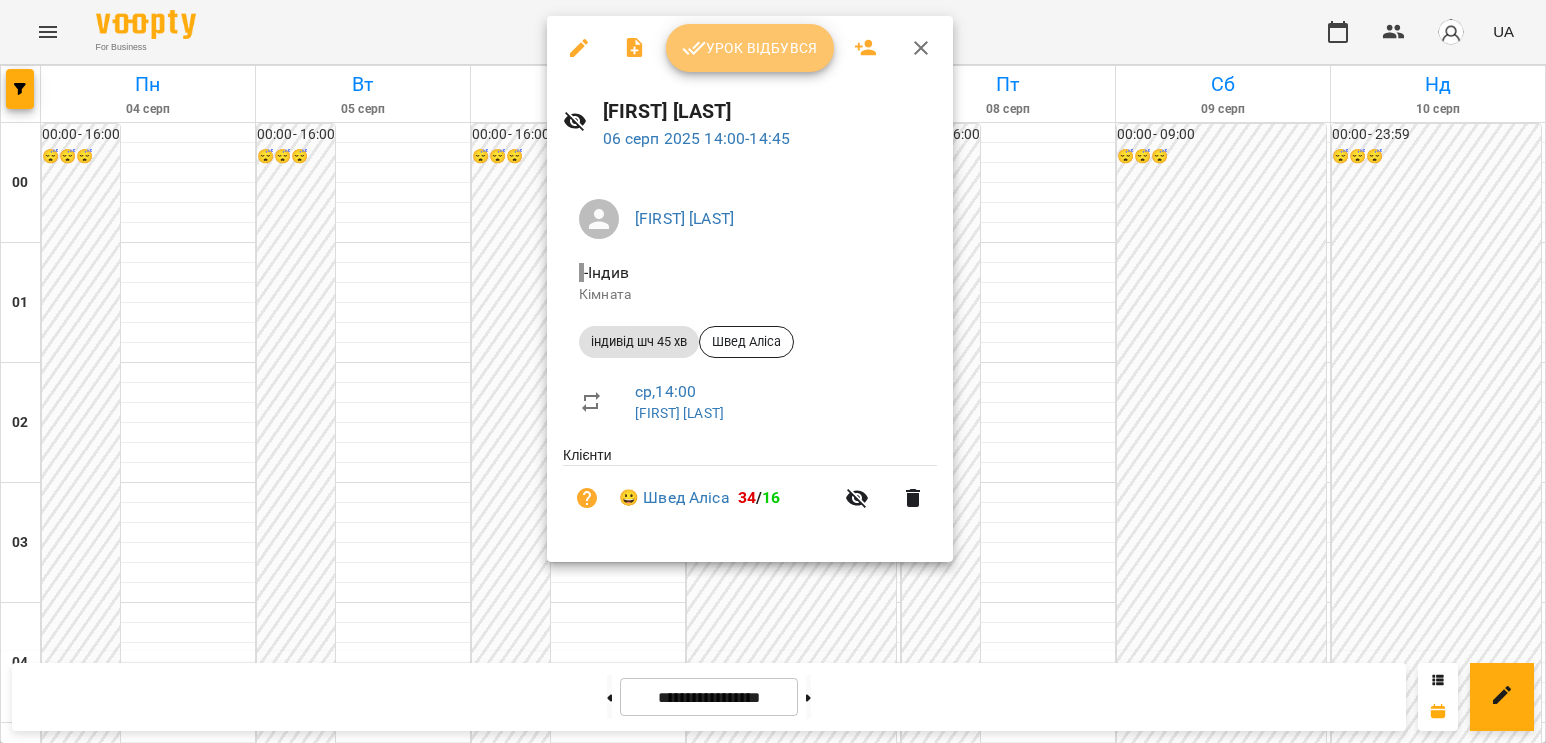 click 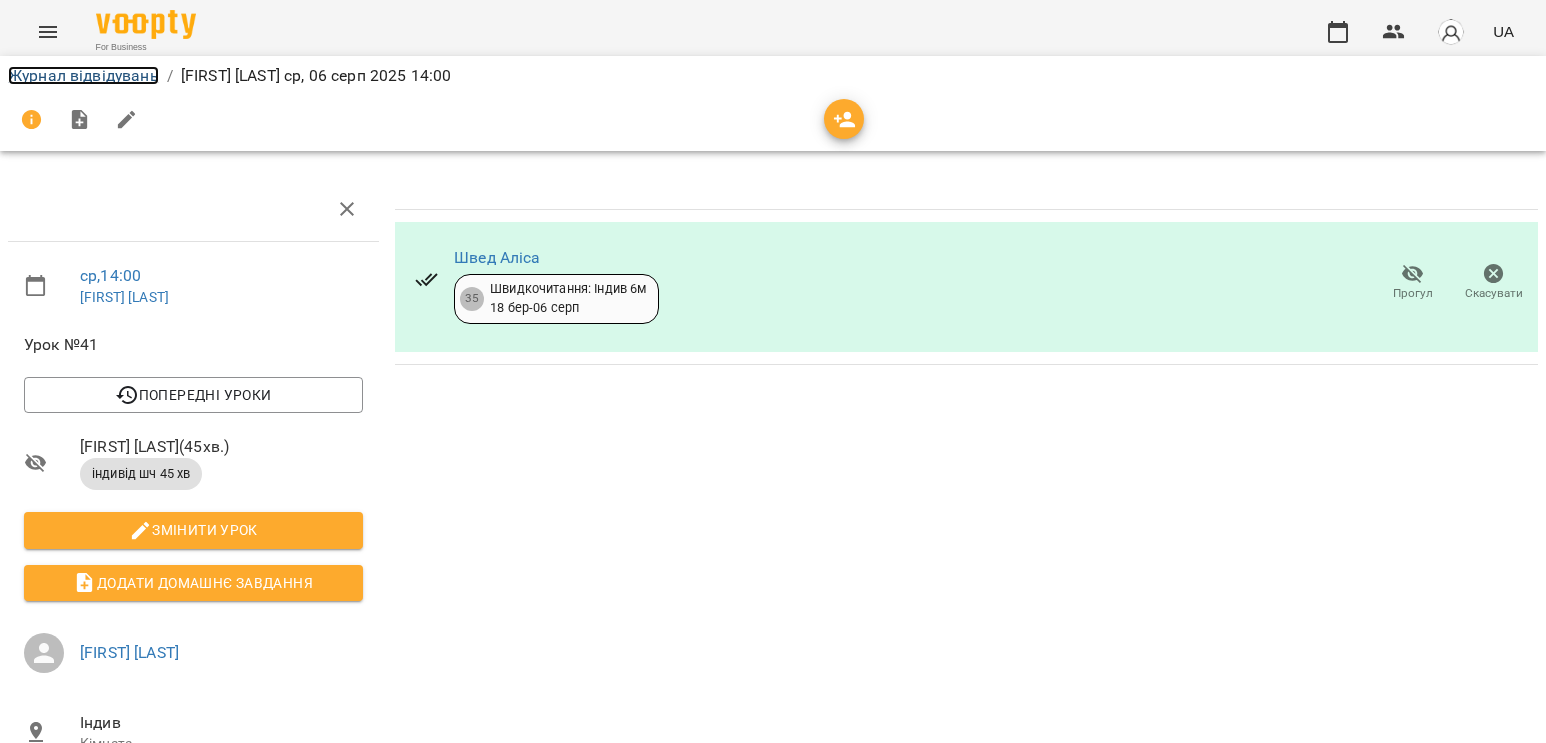click on "Журнал відвідувань" at bounding box center (83, 75) 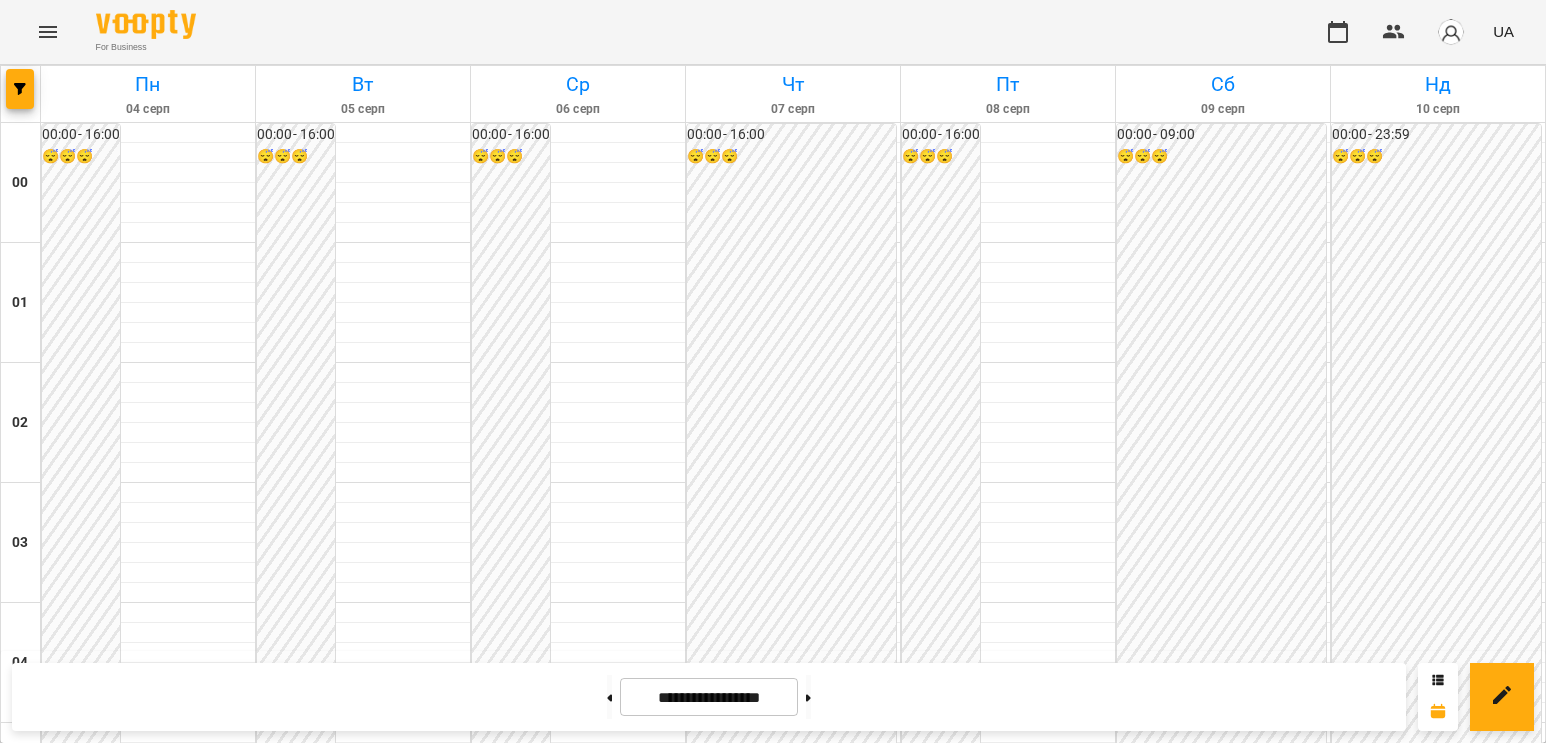 scroll, scrollTop: 1700, scrollLeft: 0, axis: vertical 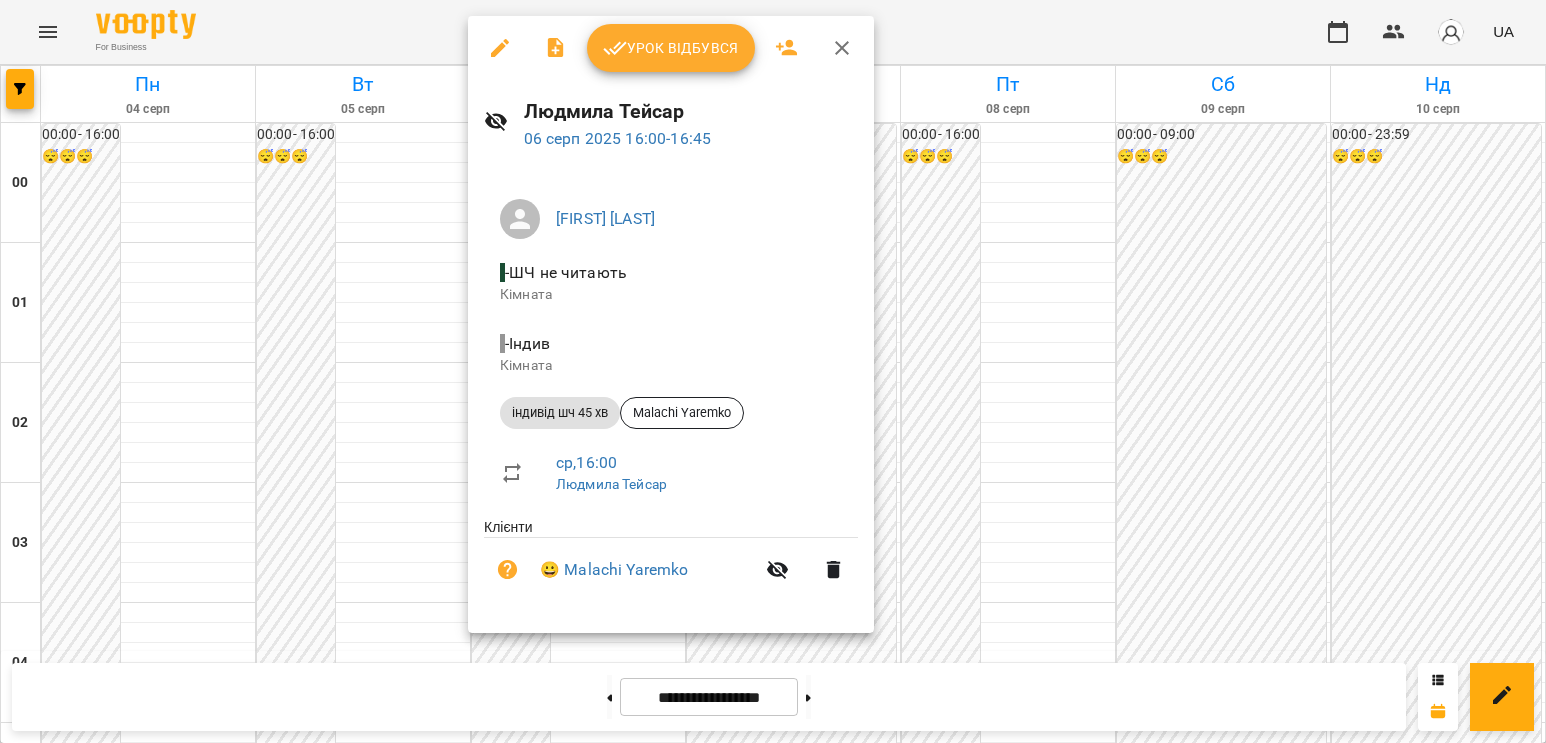 click on "Урок відбувся" at bounding box center [671, 48] 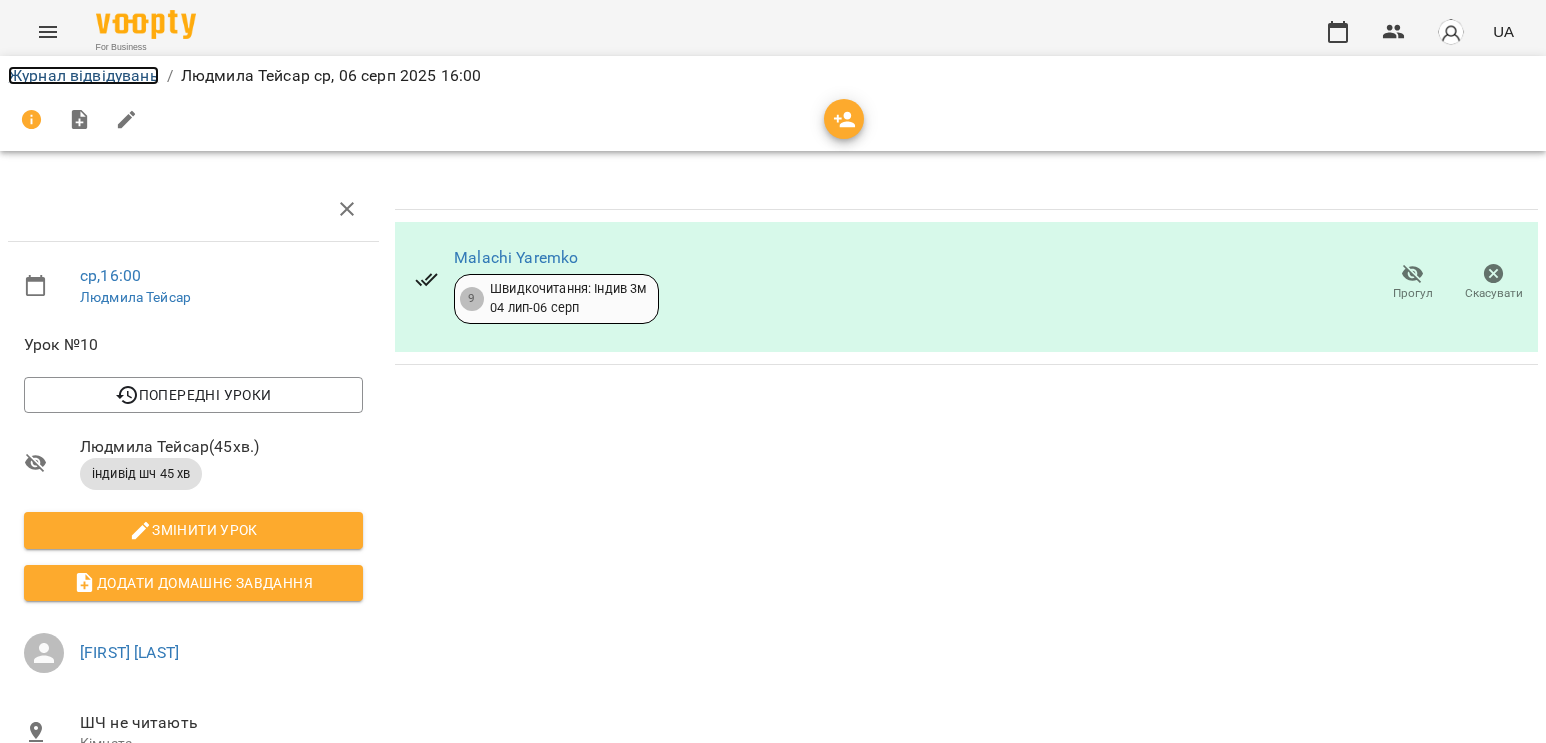click on "Журнал відвідувань" at bounding box center (83, 75) 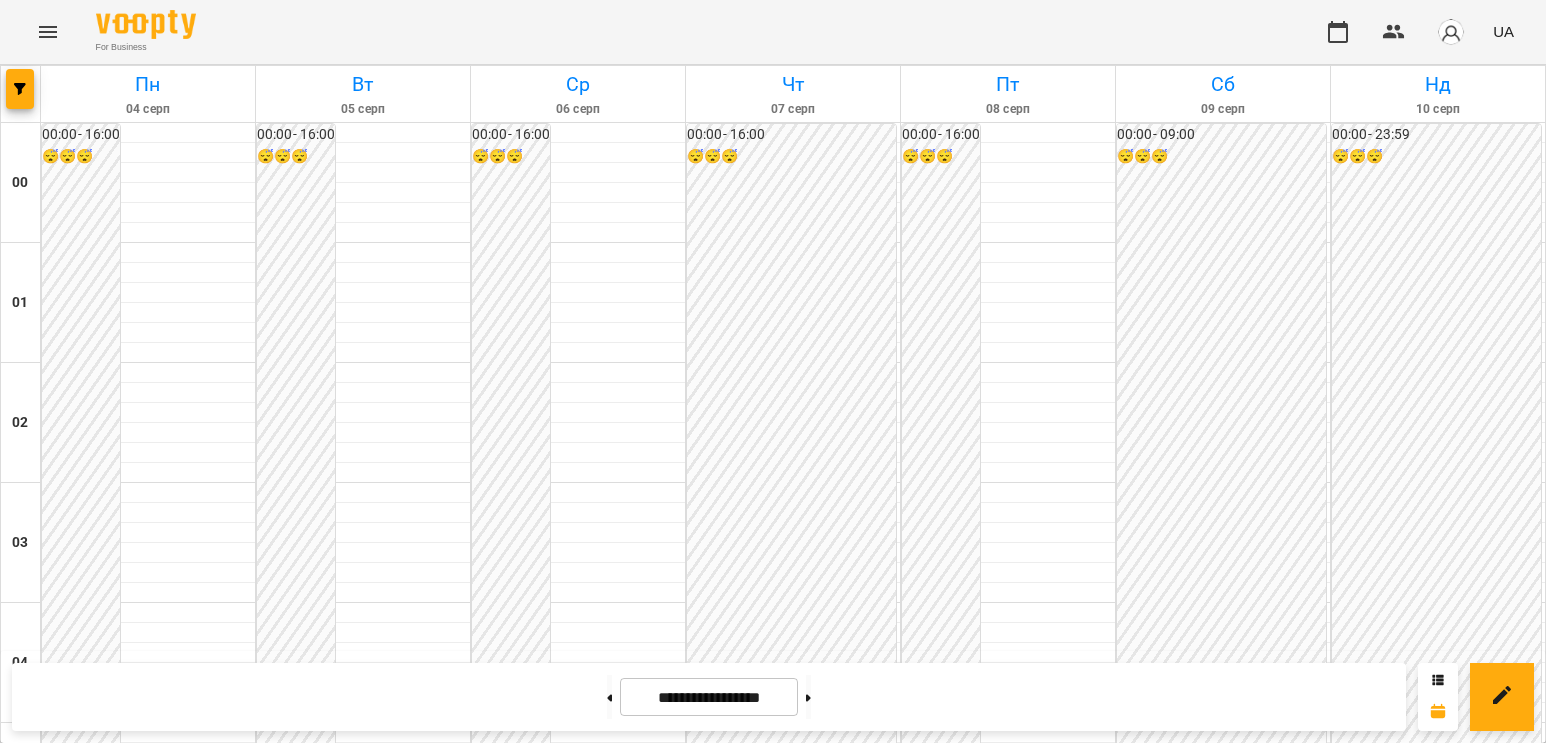 scroll, scrollTop: 1800, scrollLeft: 0, axis: vertical 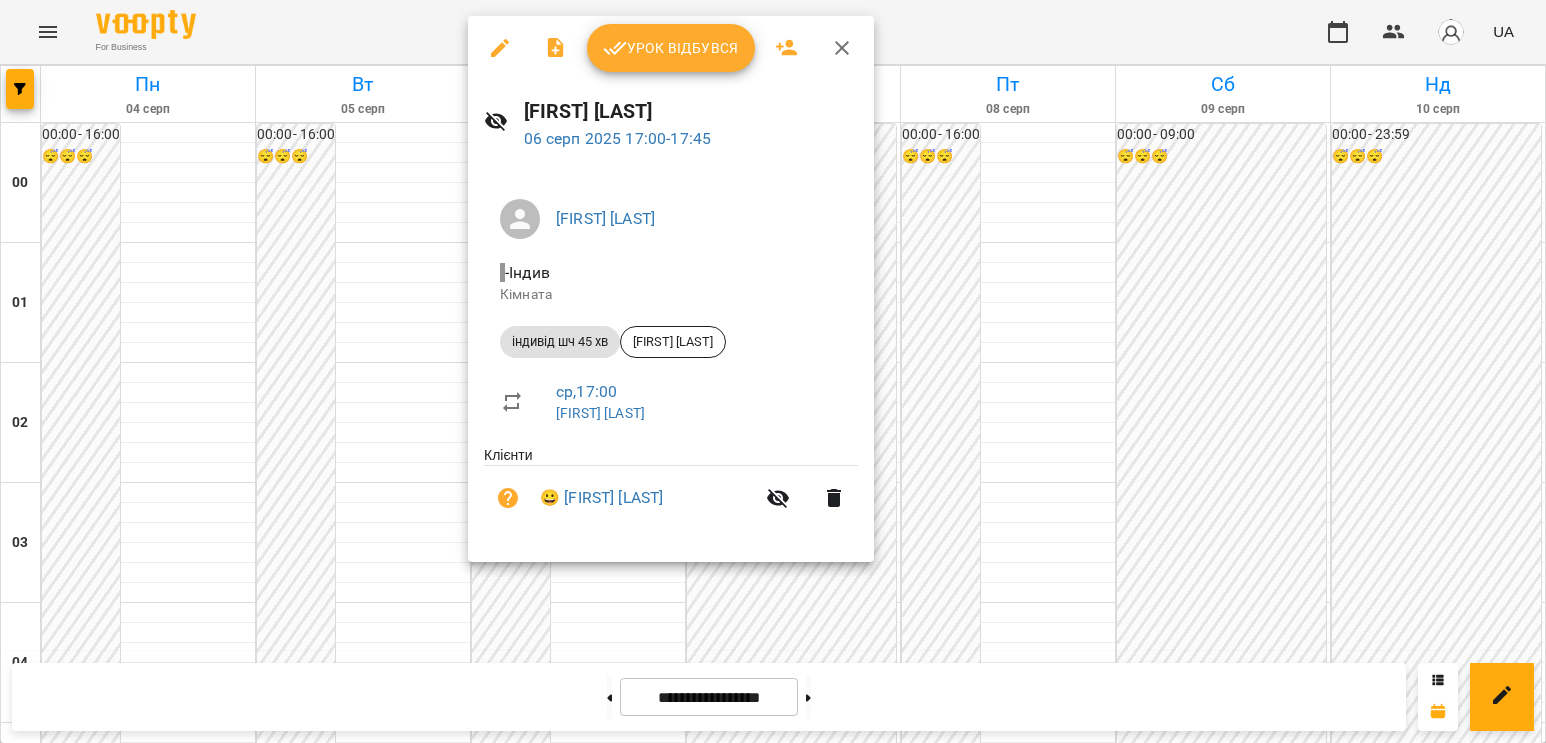 click on "Урок відбувся" at bounding box center [671, 48] 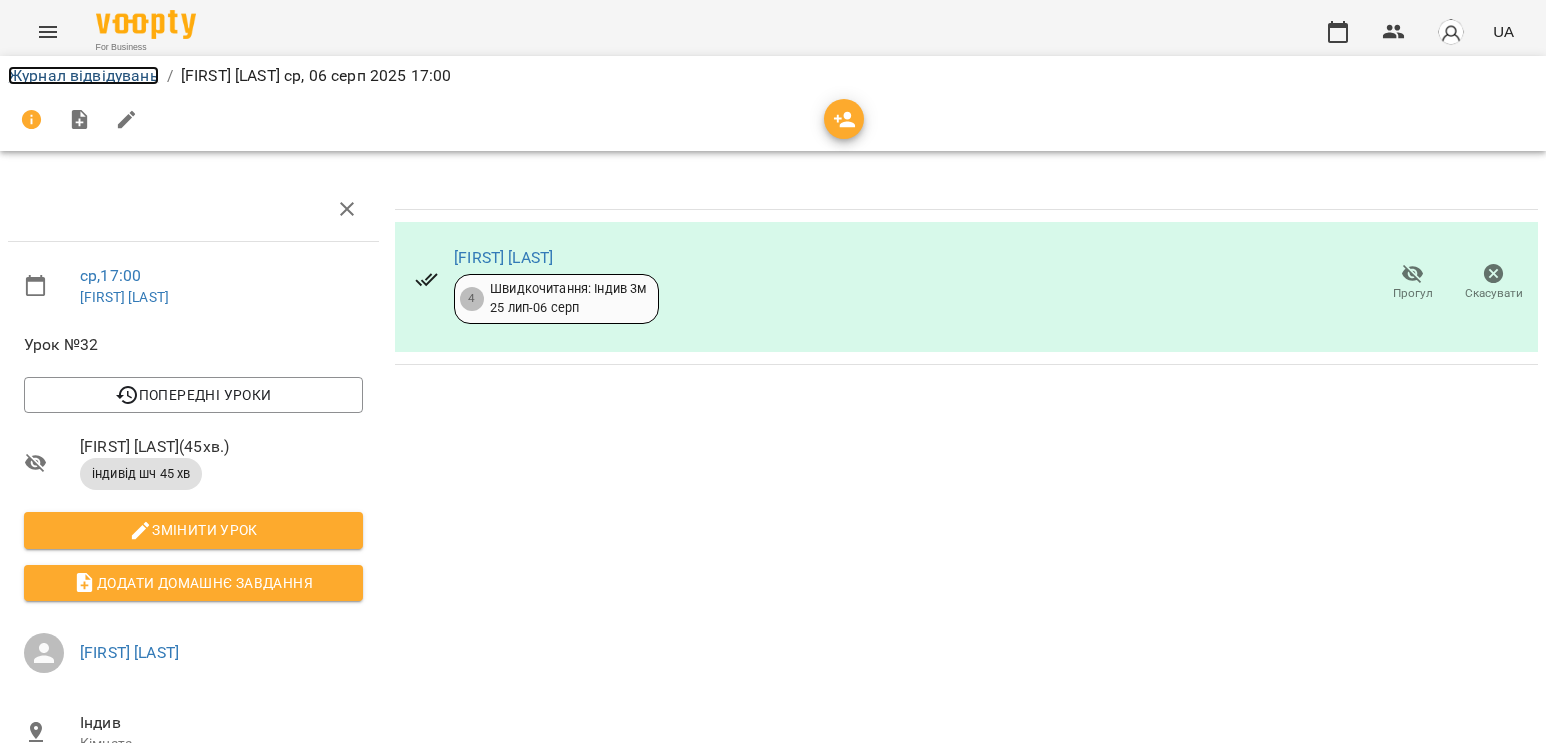 click on "Журнал відвідувань" at bounding box center [83, 75] 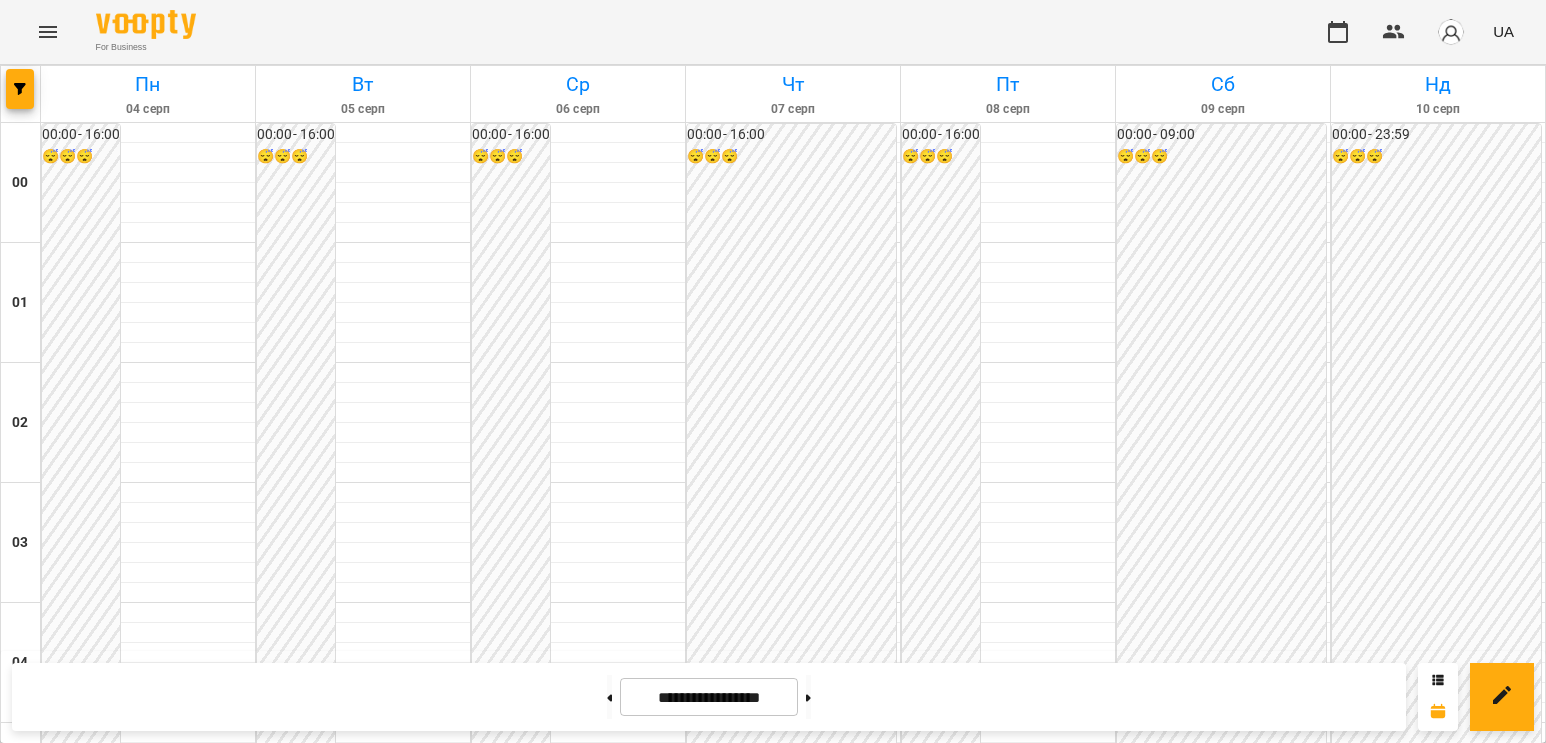 scroll, scrollTop: 2000, scrollLeft: 0, axis: vertical 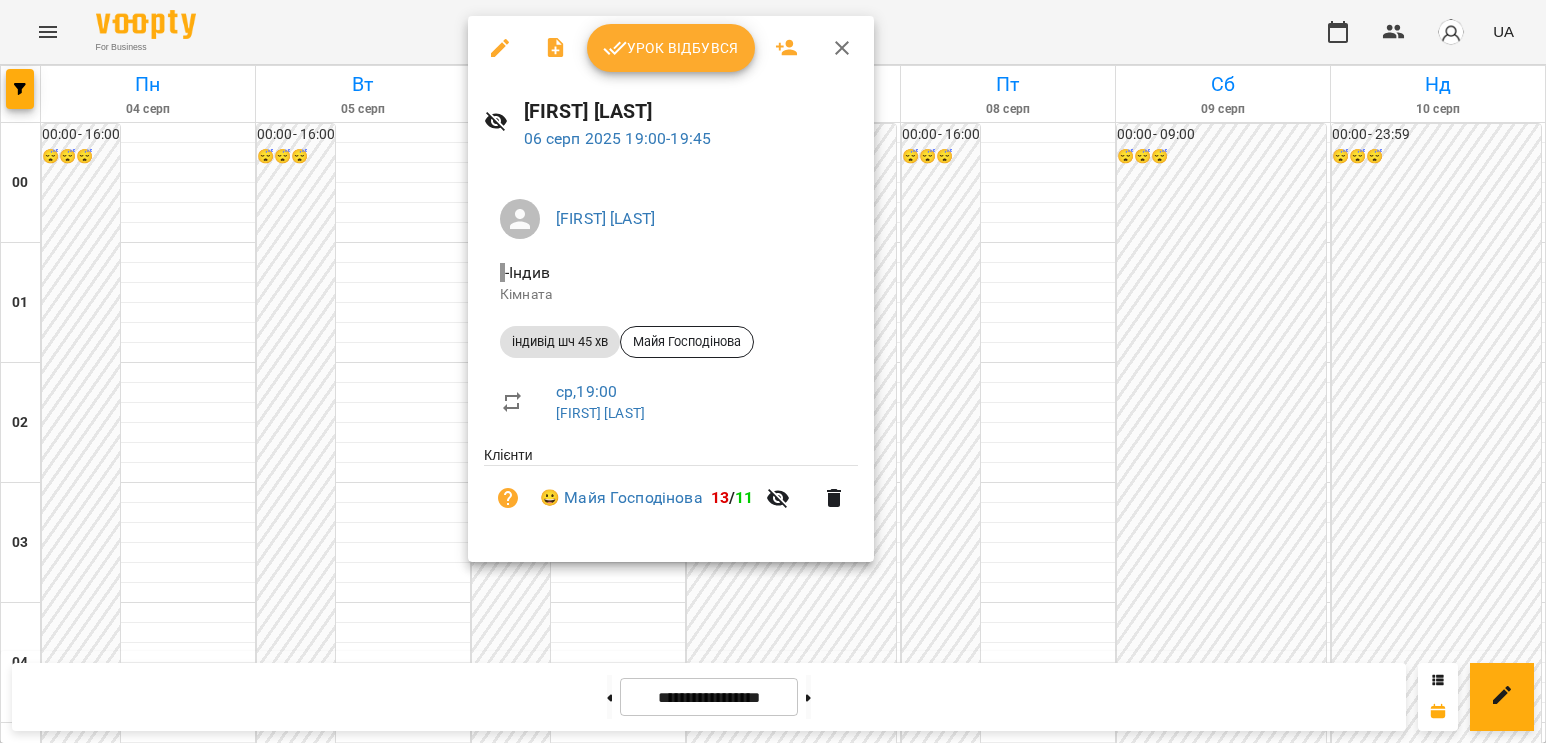 click on "Урок відбувся" at bounding box center (671, 48) 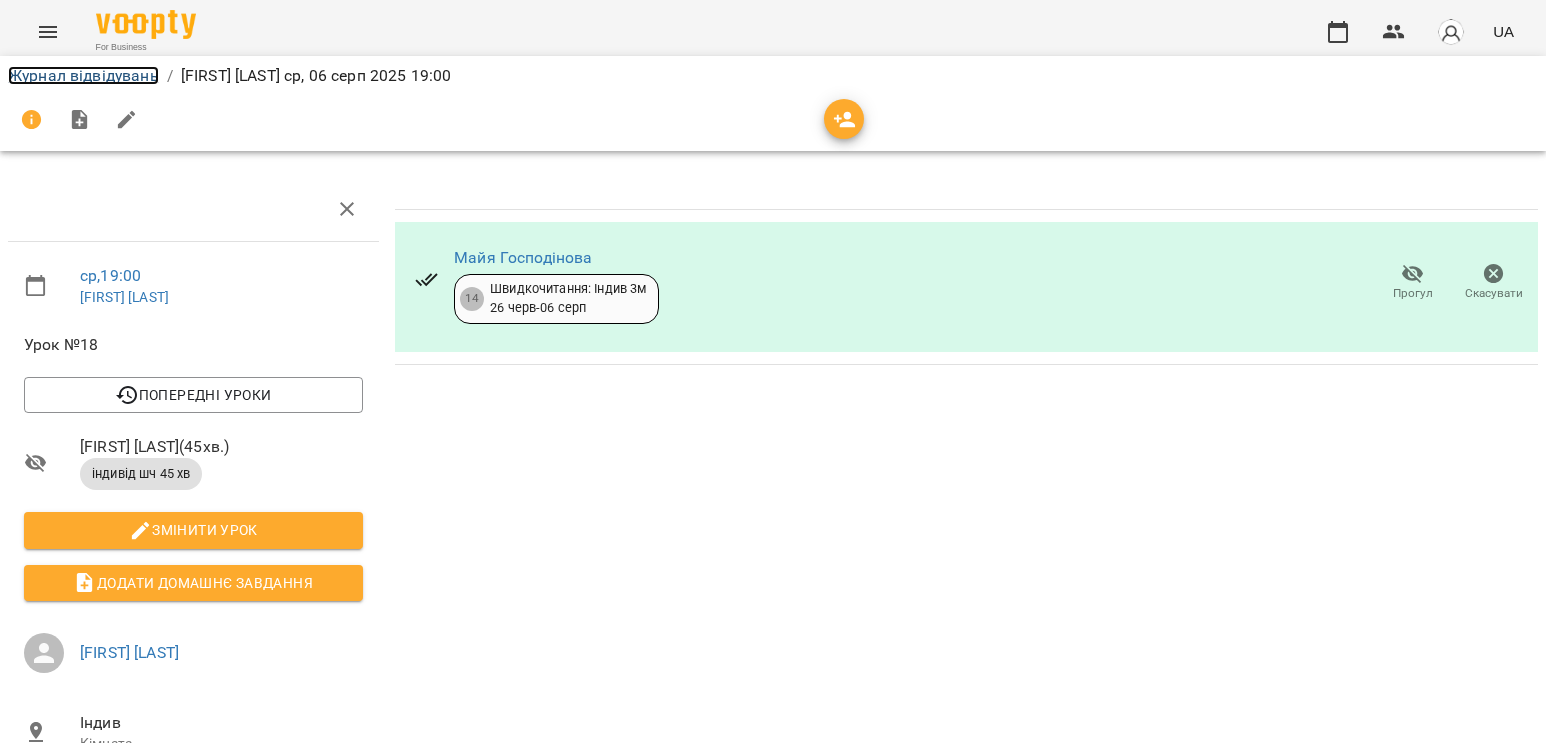 click on "Журнал відвідувань" at bounding box center (83, 75) 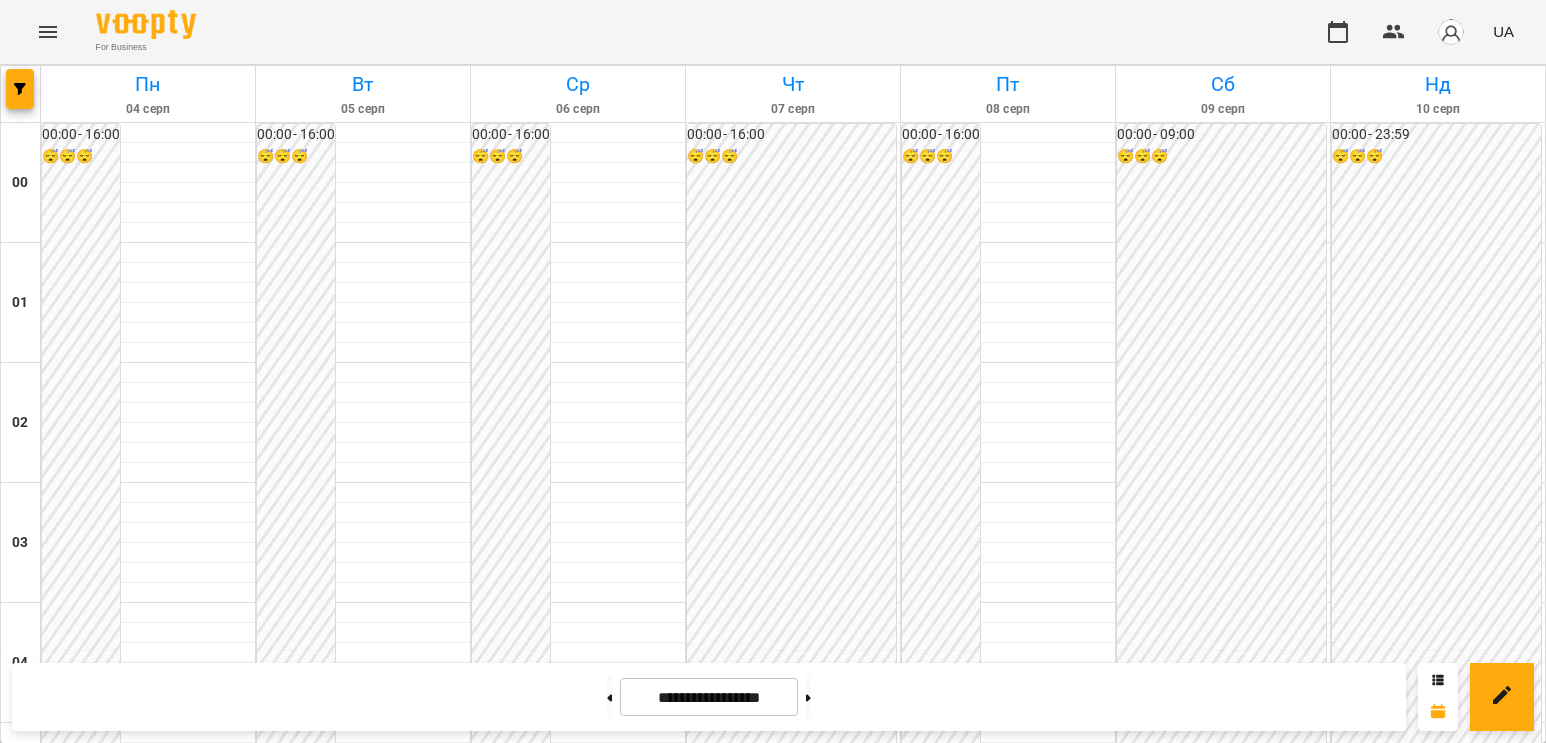 scroll, scrollTop: 2200, scrollLeft: 0, axis: vertical 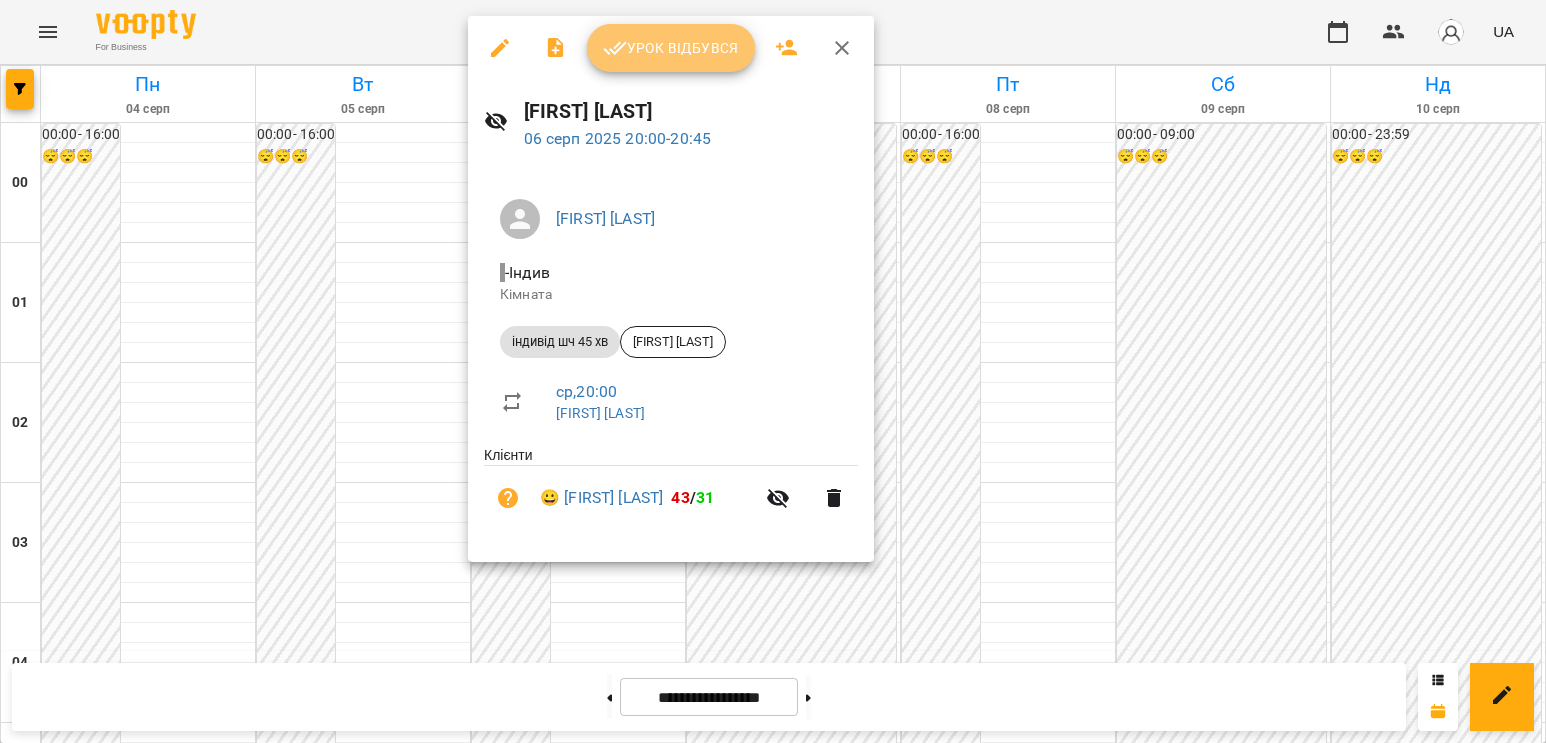 click on "Урок відбувся" at bounding box center (671, 48) 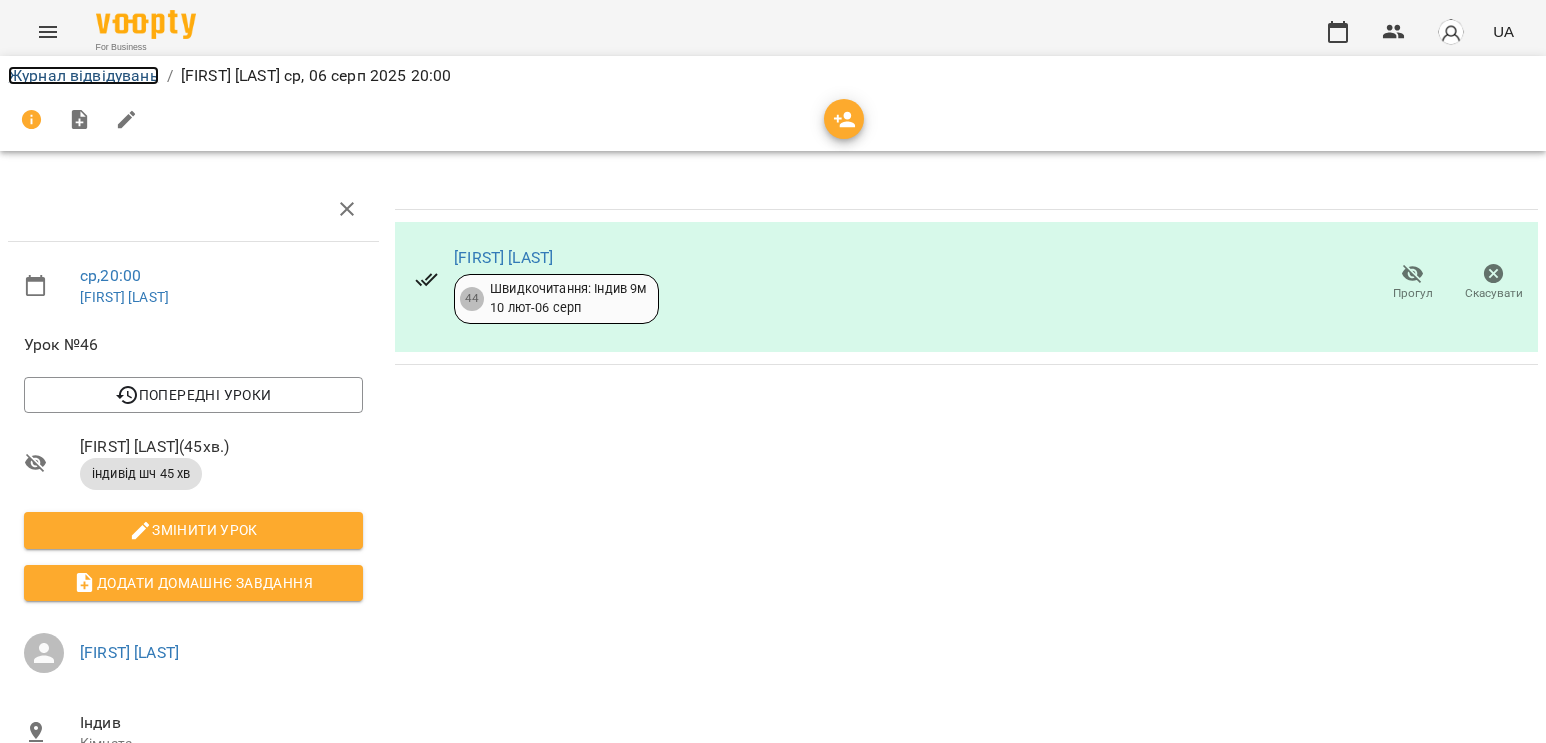 click on "Журнал відвідувань" at bounding box center (83, 75) 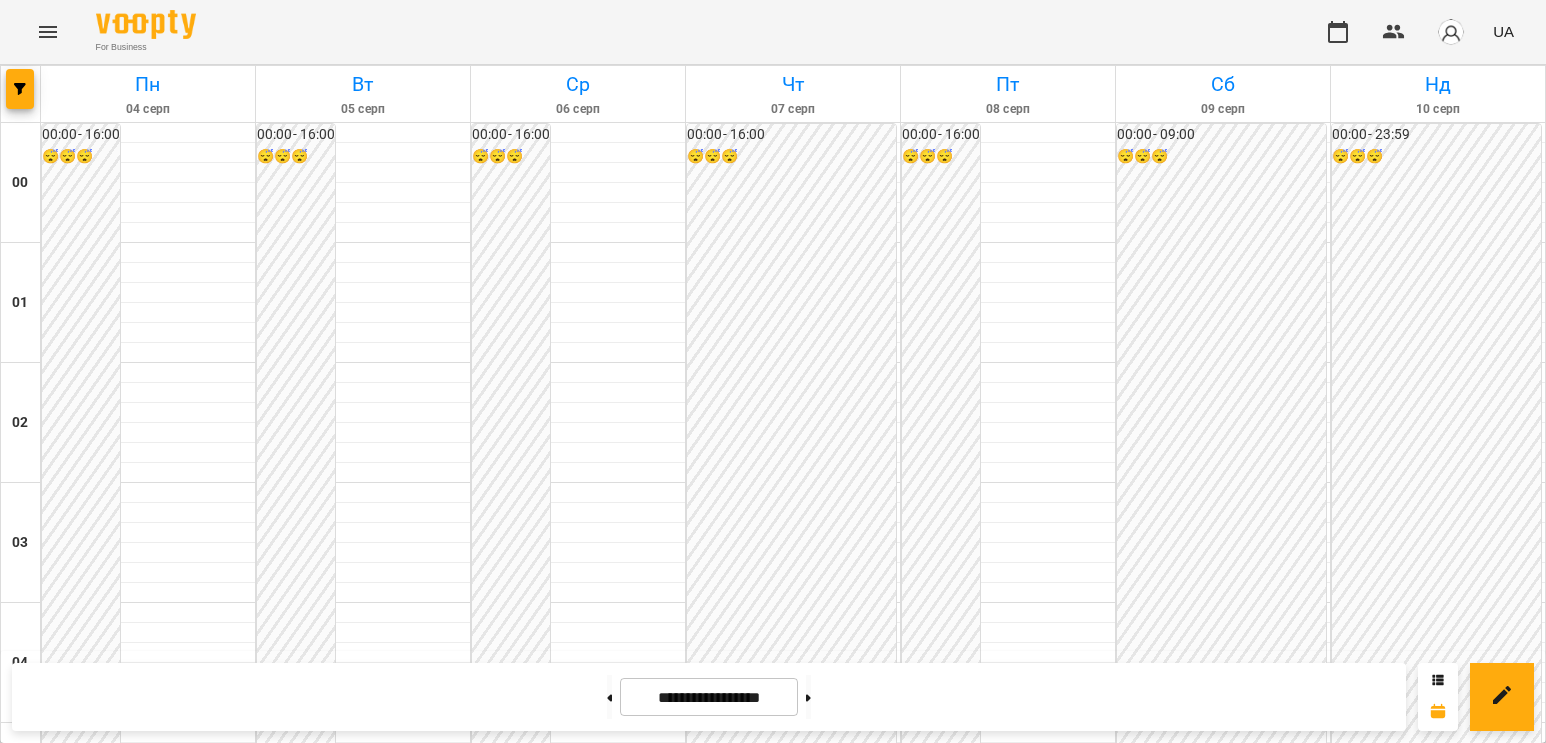 scroll, scrollTop: 1900, scrollLeft: 0, axis: vertical 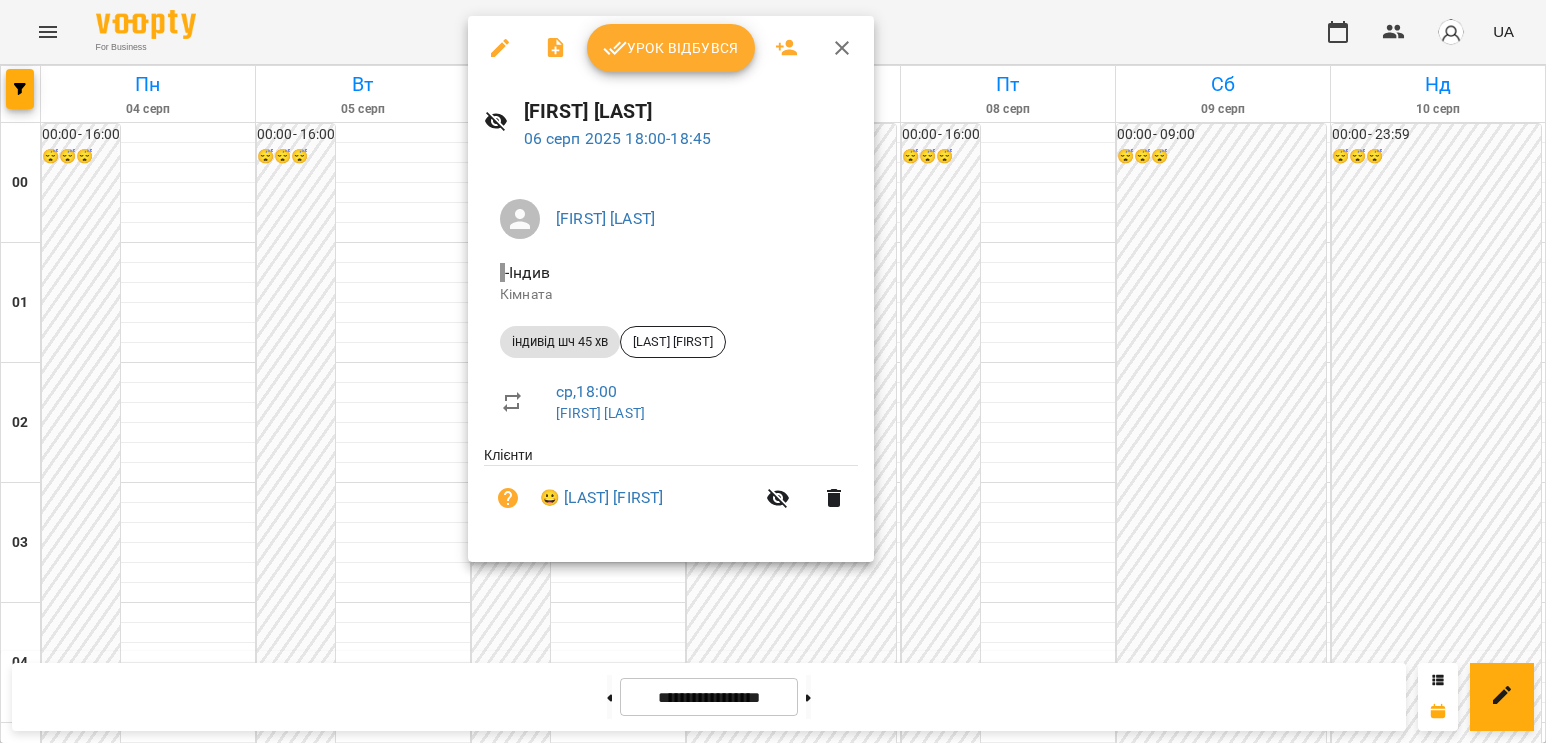click on "Урок відбувся" at bounding box center [671, 48] 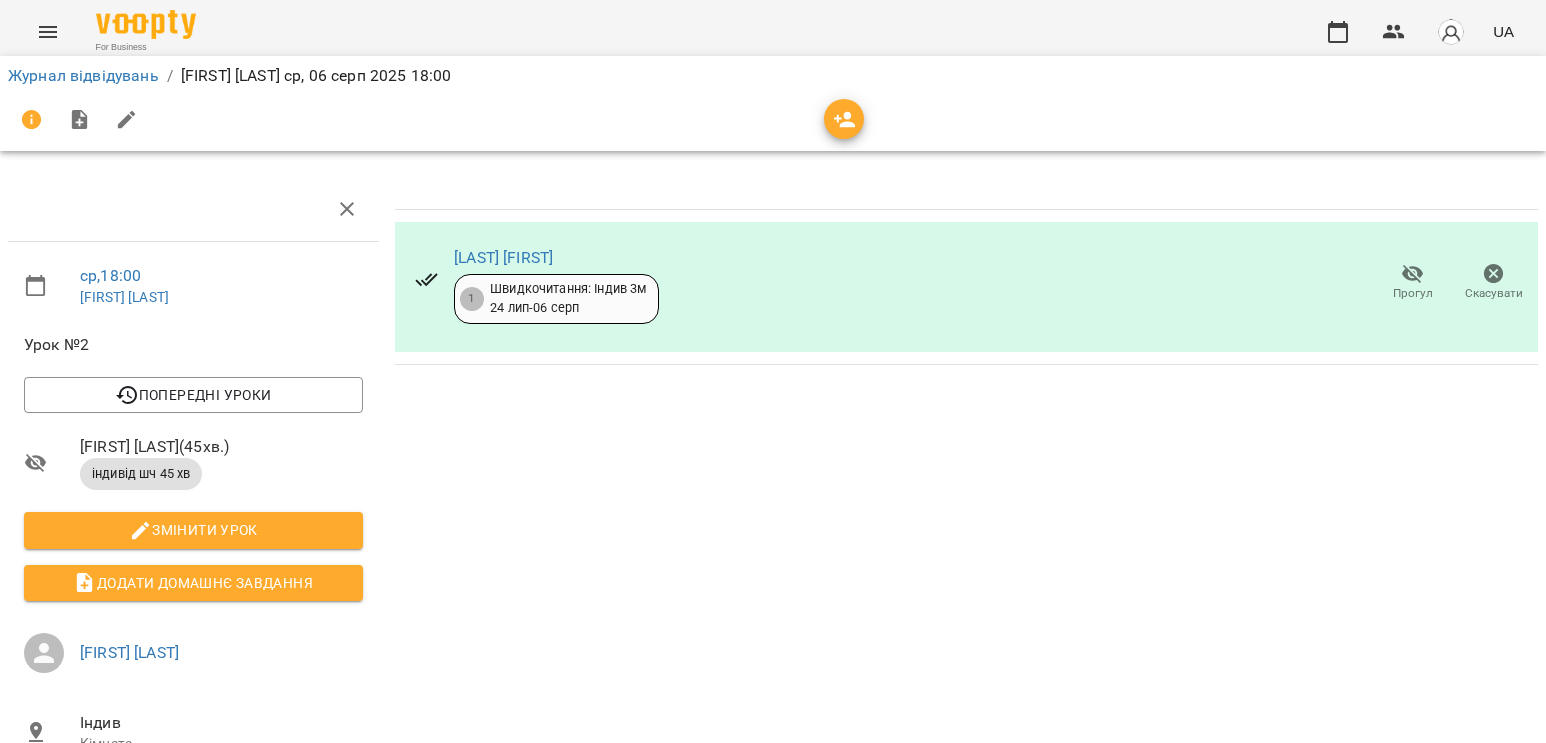 click on "Прогул" at bounding box center (1413, 293) 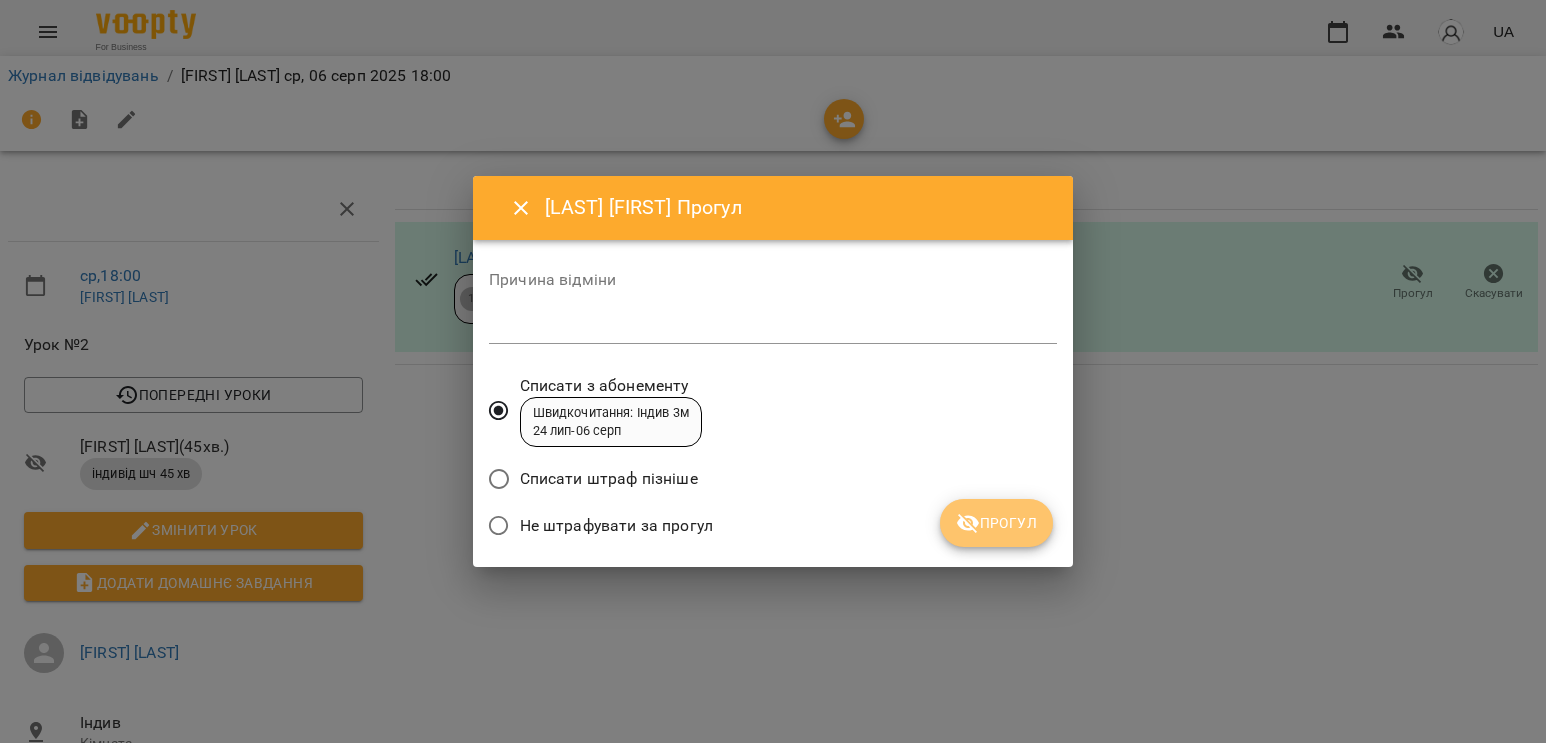click on "Прогул" at bounding box center [996, 523] 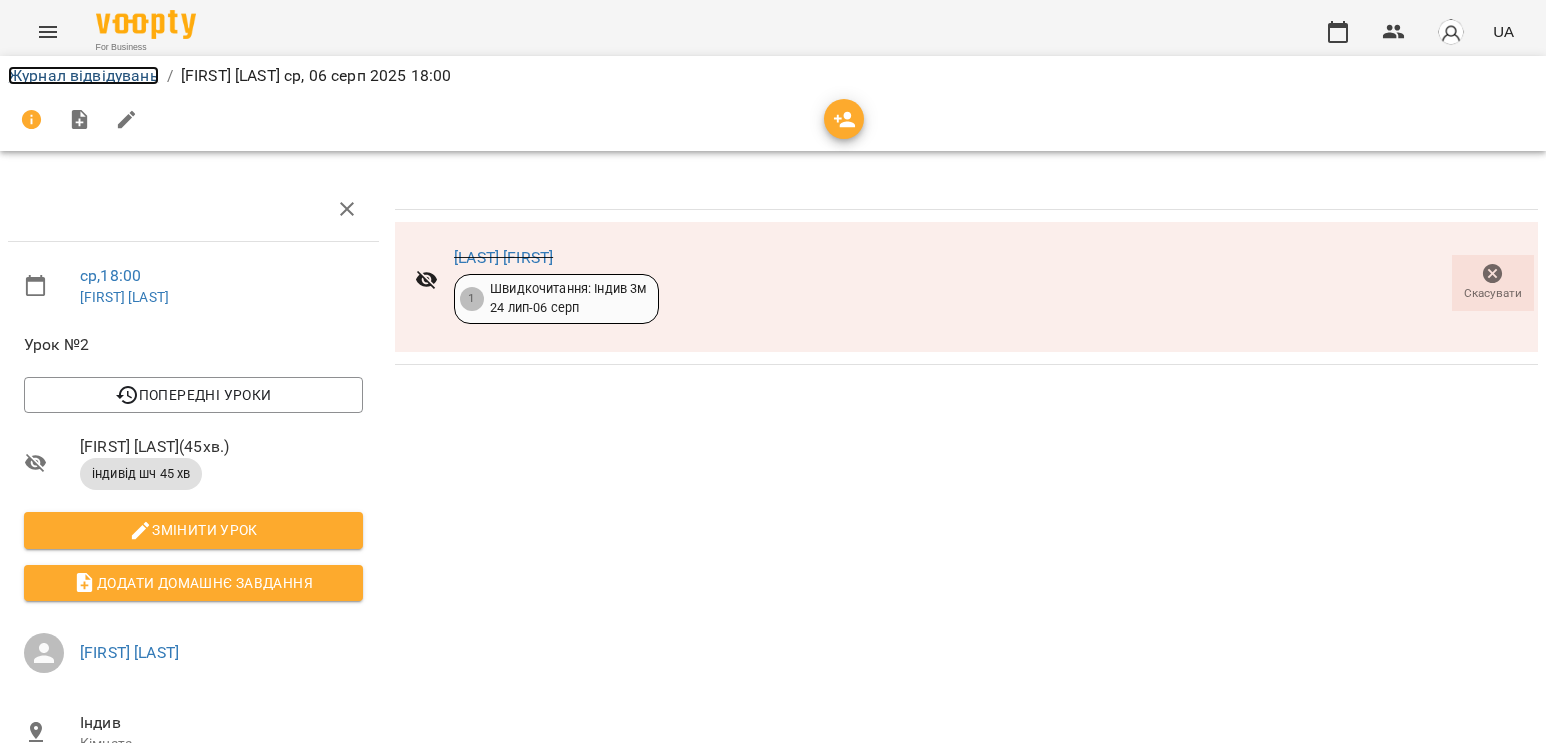 click on "Журнал відвідувань" at bounding box center (83, 75) 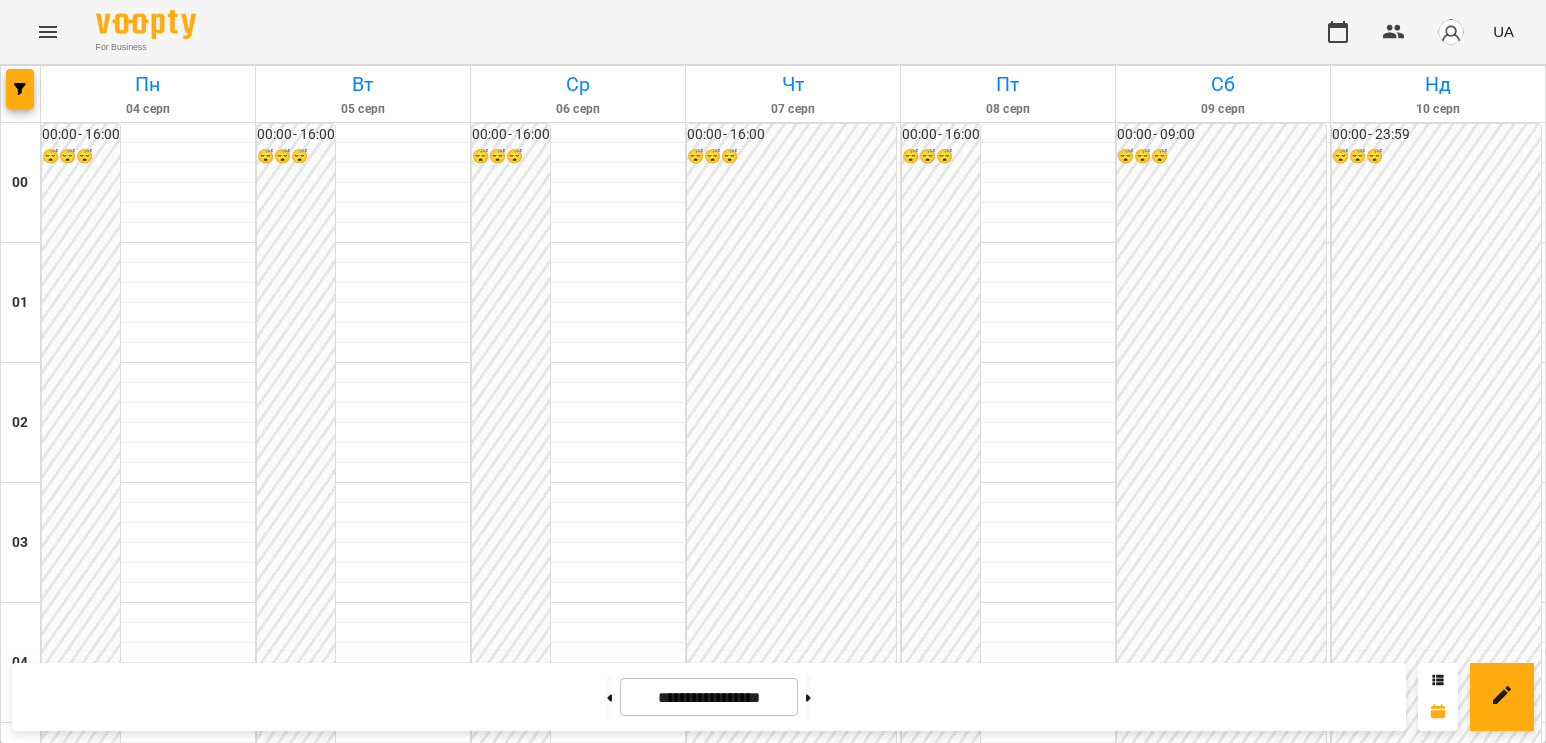 scroll, scrollTop: 1030, scrollLeft: 0, axis: vertical 